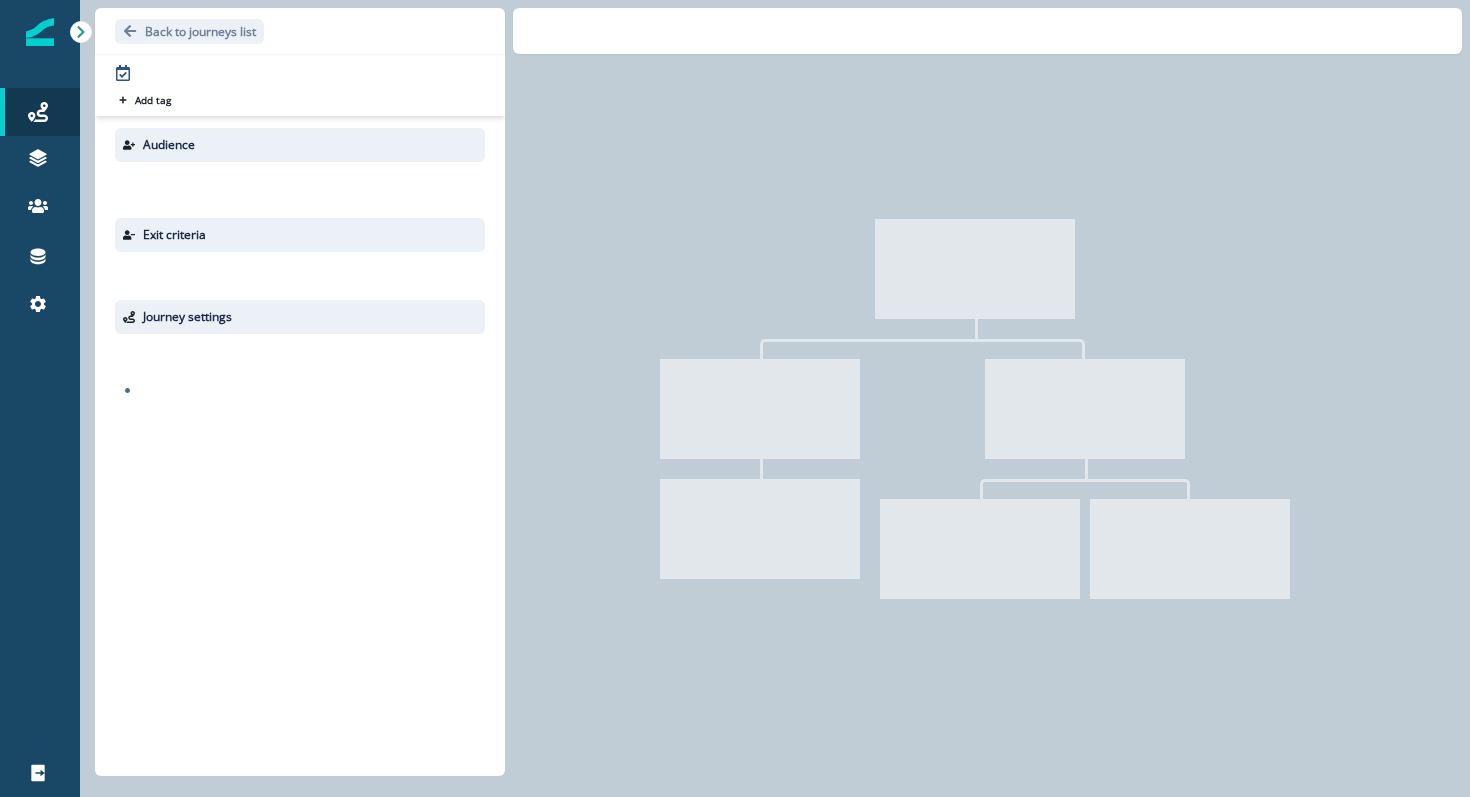 scroll, scrollTop: 0, scrollLeft: 0, axis: both 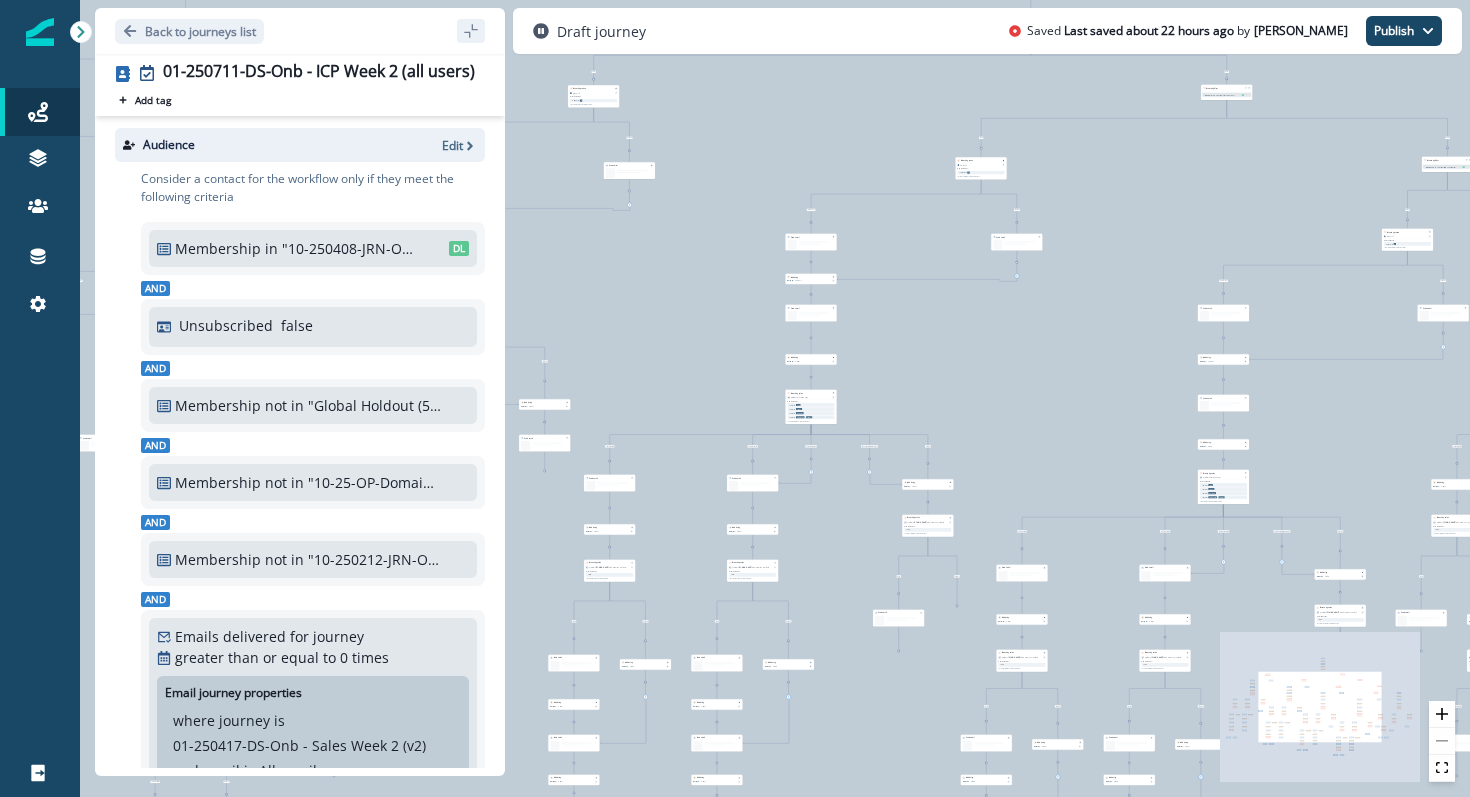 click on "0 contact has entered the journey Send email Email asset changed, journey reports will be subject to change This asset has overrides for  Add delay Delay by:  24 hours Delay details incomplete Scheduled according to  workspace  timezone Send email Email asset changed, journey reports will be subject to change This asset has overrides for  Add delay Delay by:  24 hours Delay details incomplete Scheduled according to  workspace  timezone Branch by filter Membership in "10-25-OP-Sales- ICP Segment" DL True Branch by token ab_test_2 with conditions: is equal to   2 The values would be evaluated in order. is equal to  2 Send email Email asset changed, journey reports will be subject to change This asset has overrides for  Add delay Delay by:  24 hours Delay details incomplete Scheduled according to  workspace  timezone Send email Email asset changed, journey reports will be subject to change This asset has overrides for  Add delay Delay by:  3 days Delay details incomplete Scheduled according to  workspace   Free" at bounding box center (775, 398) 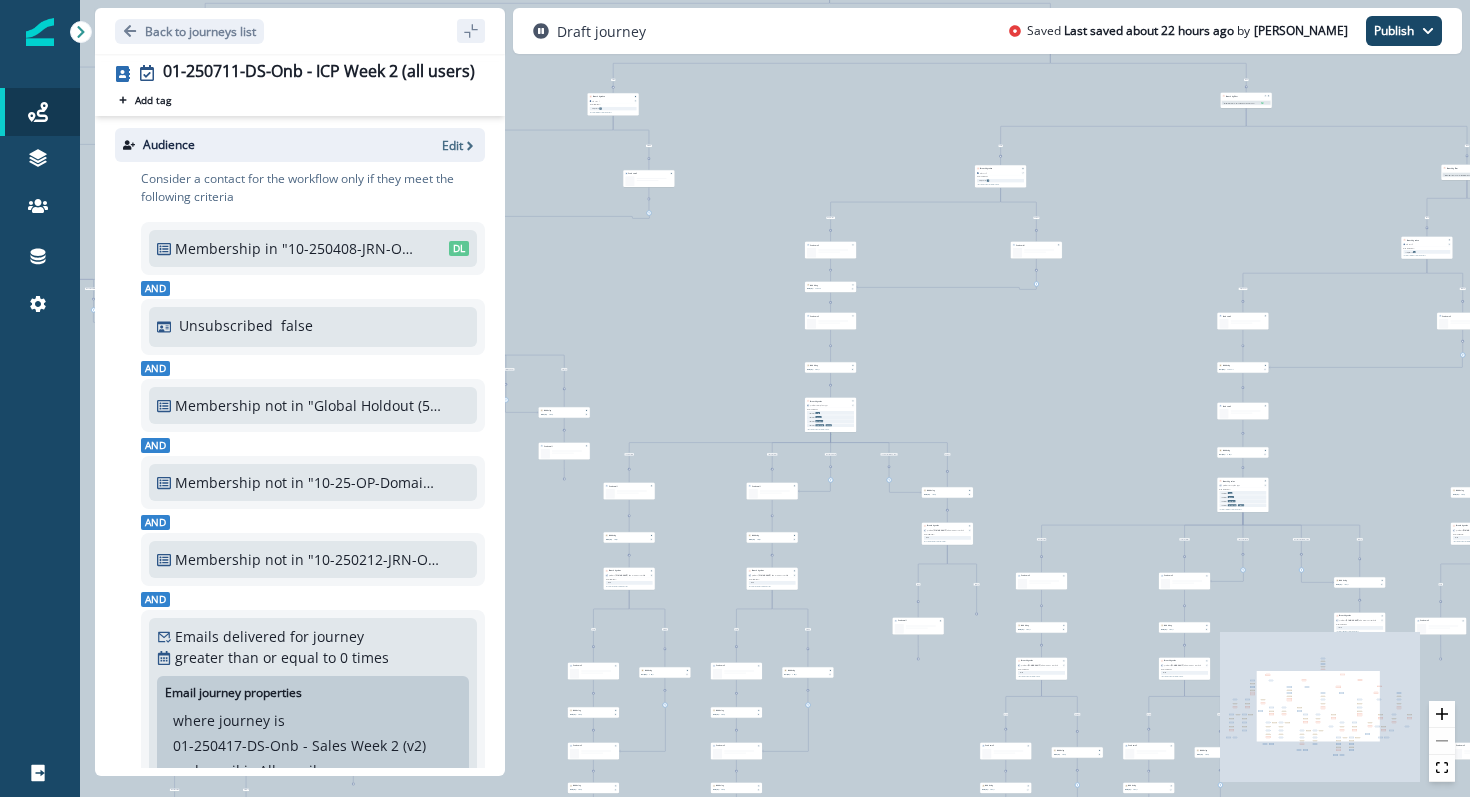 click on "React Flow mini map" 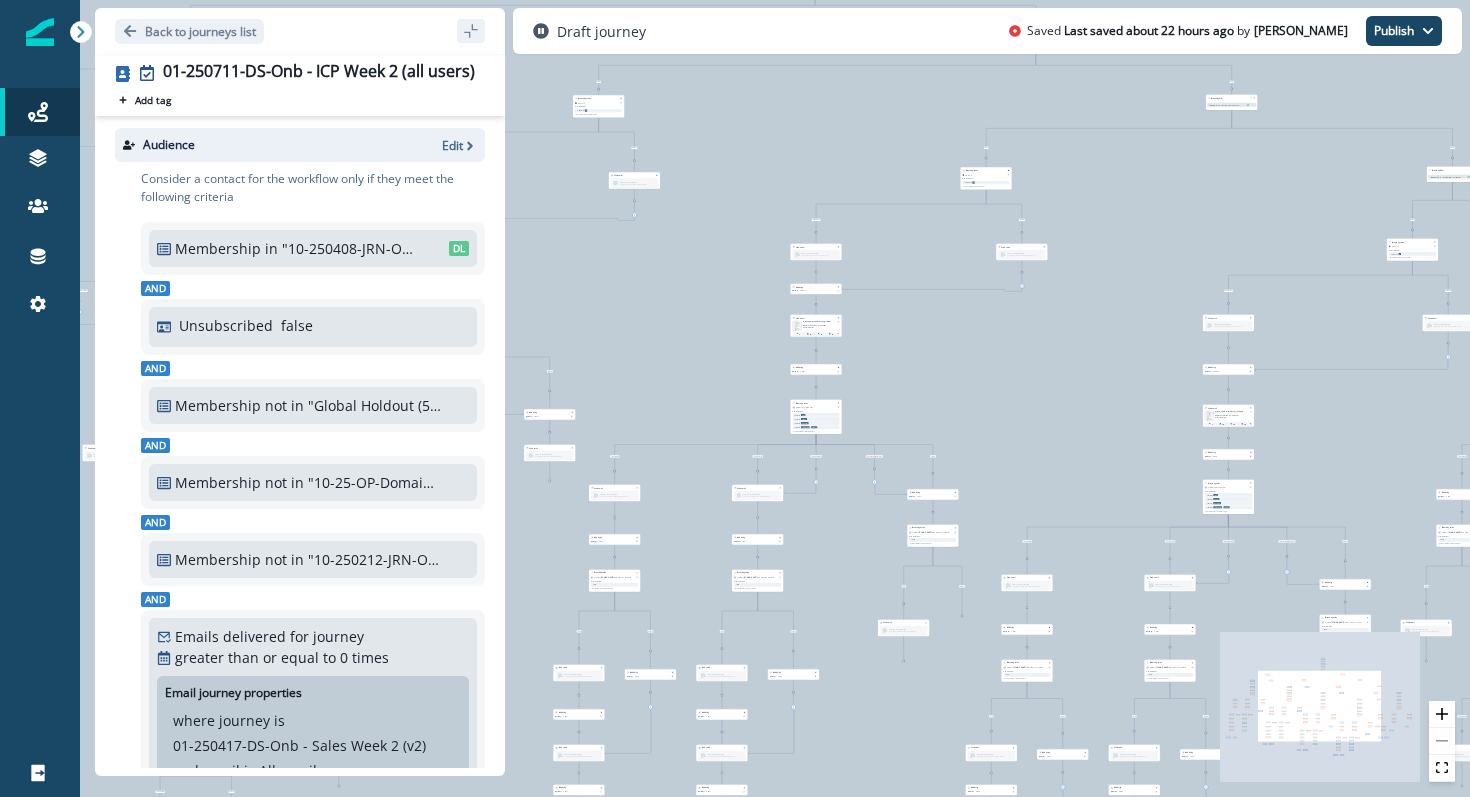click on "0 contact has entered the journey Send email Email asset changed, journey reports will be subject to change This asset has overrides for  01_Onb_Email2-Canvas_All_01102025 Subject:   Take a tour of your canvas 0 0% 0% 0% Add delay Delay by:  24 hours Delay details incomplete Scheduled according to  workspace  timezone Send email Email asset changed, journey reports will be subject to change This asset has overrides for  01_Onb_Email3-Dashboard_All_011025 Subject:   Get to know your dashboard 0 0% 0% 0% Add delay Delay by:  24 hours Delay details incomplete Scheduled according to  workspace  timezone Branch by filter Membership in "10-25-OP-Sales- ICP Segment" DL True Branch by token ab_test_2 with conditions: is equal to   2 The values would be evaluated in order. is equal to  2 Send email Email asset changed, journey reports will be subject to change This asset has overrides for  01-250417-DS-Onb - Sales Week 2 - Email4_SalesTemplates Subject:   Save time with a template 0 0% 0% 0% Add delay Delay by:    0" at bounding box center [775, 398] 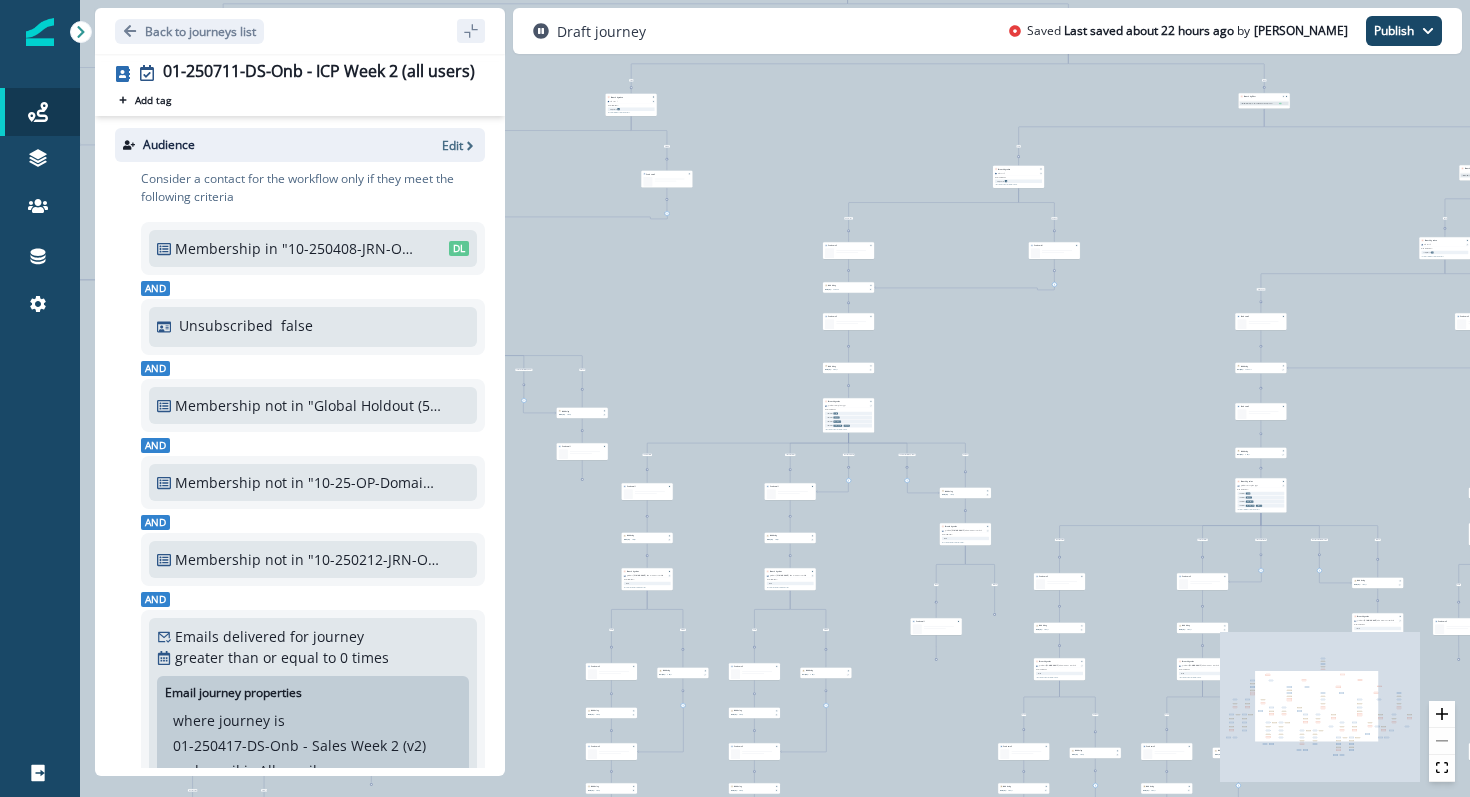 drag, startPoint x: 783, startPoint y: 381, endPoint x: 741, endPoint y: 210, distance: 176.08237 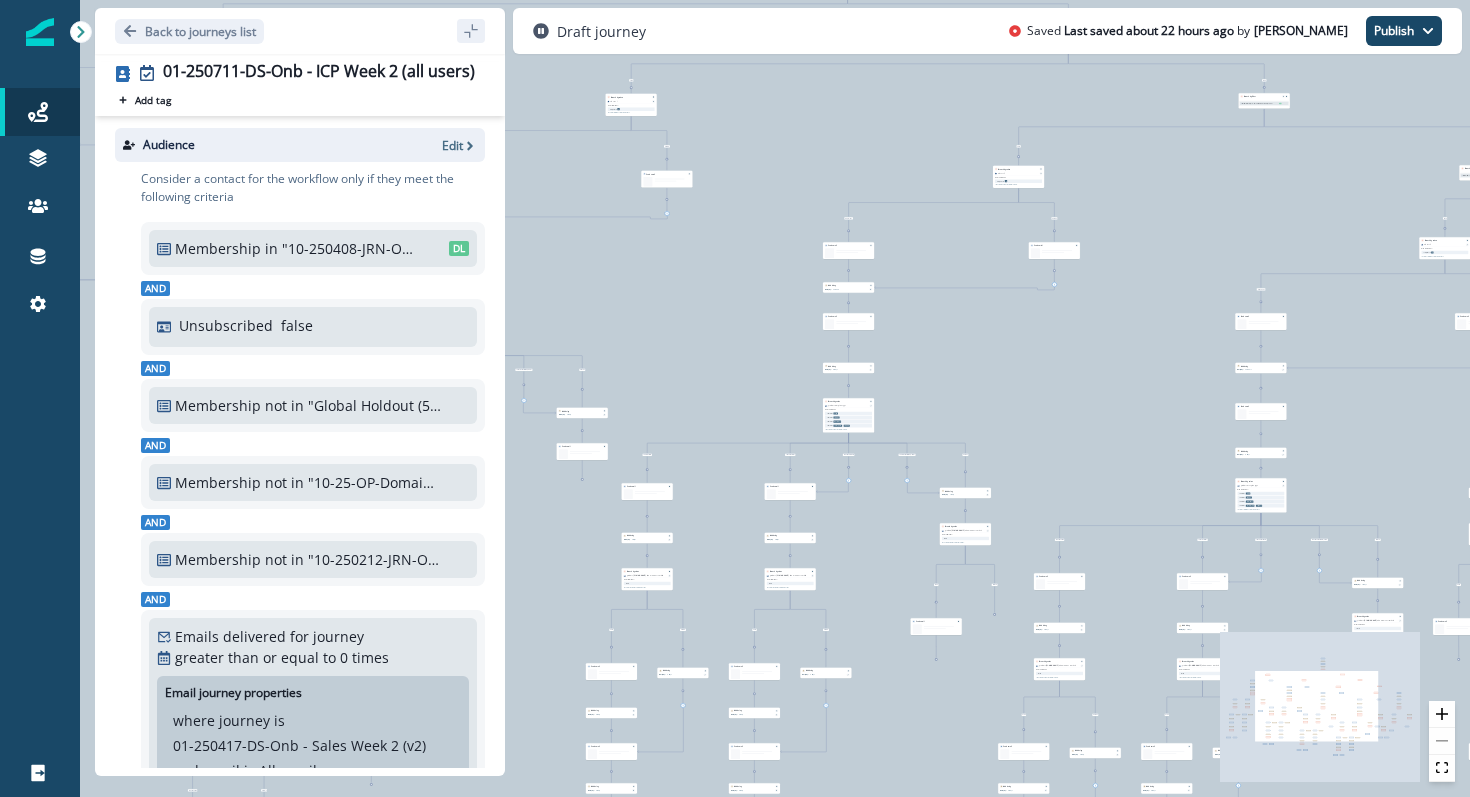 click on "0 contact has entered the journey Send email Email asset changed, journey reports will be subject to change This asset has overrides for  Add delay Delay by:  24 hours Delay details incomplete Scheduled according to  workspace  timezone Send email Email asset changed, journey reports will be subject to change This asset has overrides for  Add delay Delay by:  24 hours Delay details incomplete Scheduled according to  workspace  timezone Branch by filter Membership in "10-25-OP-Sales- ICP Segment" DL True Branch by token ab_test_2 with conditions: is equal to   2 The values would be evaluated in order. is equal to  2 Send email Email asset changed, journey reports will be subject to change This asset has overrides for  Add delay Delay by:  24 hours Delay details incomplete Scheduled according to  workspace  timezone Send email Email asset changed, journey reports will be subject to change This asset has overrides for  Add delay Delay by:  3 days Delay details incomplete Scheduled according to  workspace   Free" at bounding box center (775, 398) 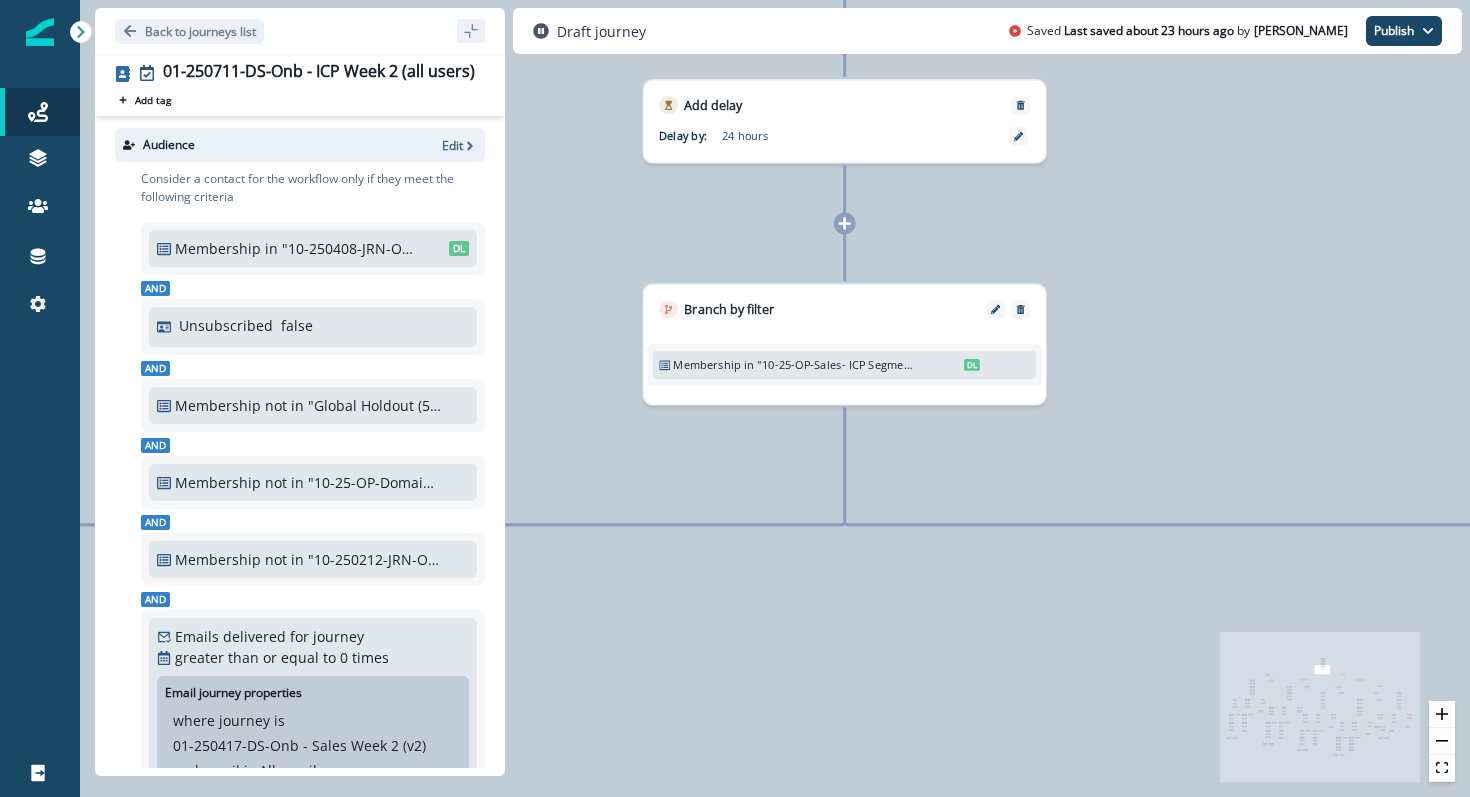 drag, startPoint x: 1323, startPoint y: 676, endPoint x: 1297, endPoint y: 682, distance: 26.683329 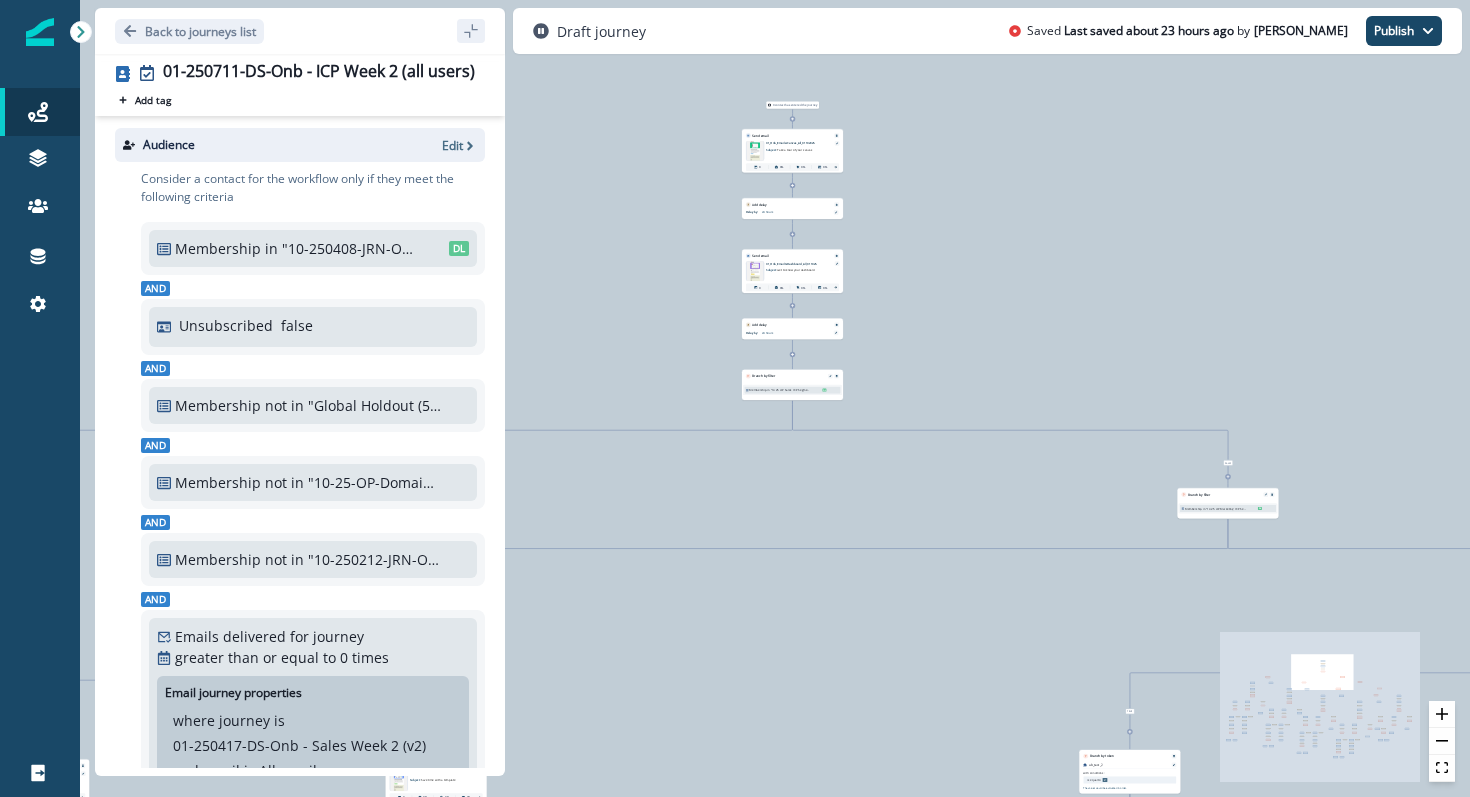 drag, startPoint x: 1313, startPoint y: 680, endPoint x: 1284, endPoint y: 683, distance: 29.15476 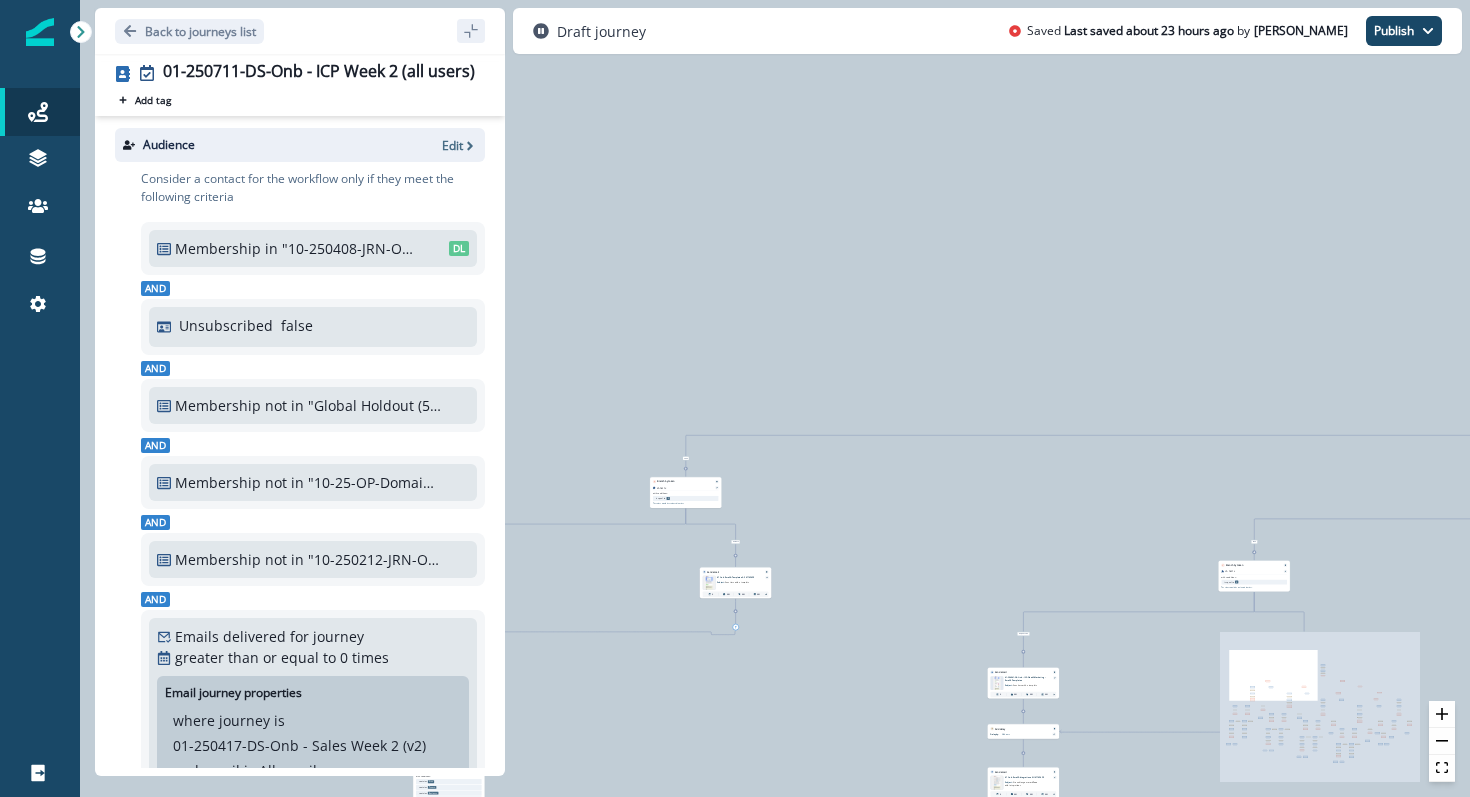click on "0 contact has entered the journey Send email Email asset changed, journey reports will be subject to change This asset has overrides for  01_Onb_Email2-Canvas_All_01102025 Subject:   Take a tour of your canvas 0 0% 0% 0% Add delay Delay by:  24 hours Delay details incomplete Scheduled according to  workspace  timezone Send email Email asset changed, journey reports will be subject to change This asset has overrides for  01_Onb_Email3-Dashboard_All_011025 Subject:   Get to know your dashboard 0 0% 0% 0% Add delay Delay by:  24 hours Delay details incomplete Scheduled according to  workspace  timezone Branch by filter Membership in "10-25-OP-Sales- ICP Segment" DL True Branch by token ab_test_2 with conditions: is equal to   2 The values would be evaluated in order. is equal to  2 Send email Email asset changed, journey reports will be subject to change This asset has overrides for  01-250417-DS-Onb - Sales Week 2 - Email4_SalesTemplates Subject:   Save time with a template 0 0% 0% 0% Add delay Delay by:    0" at bounding box center (775, 398) 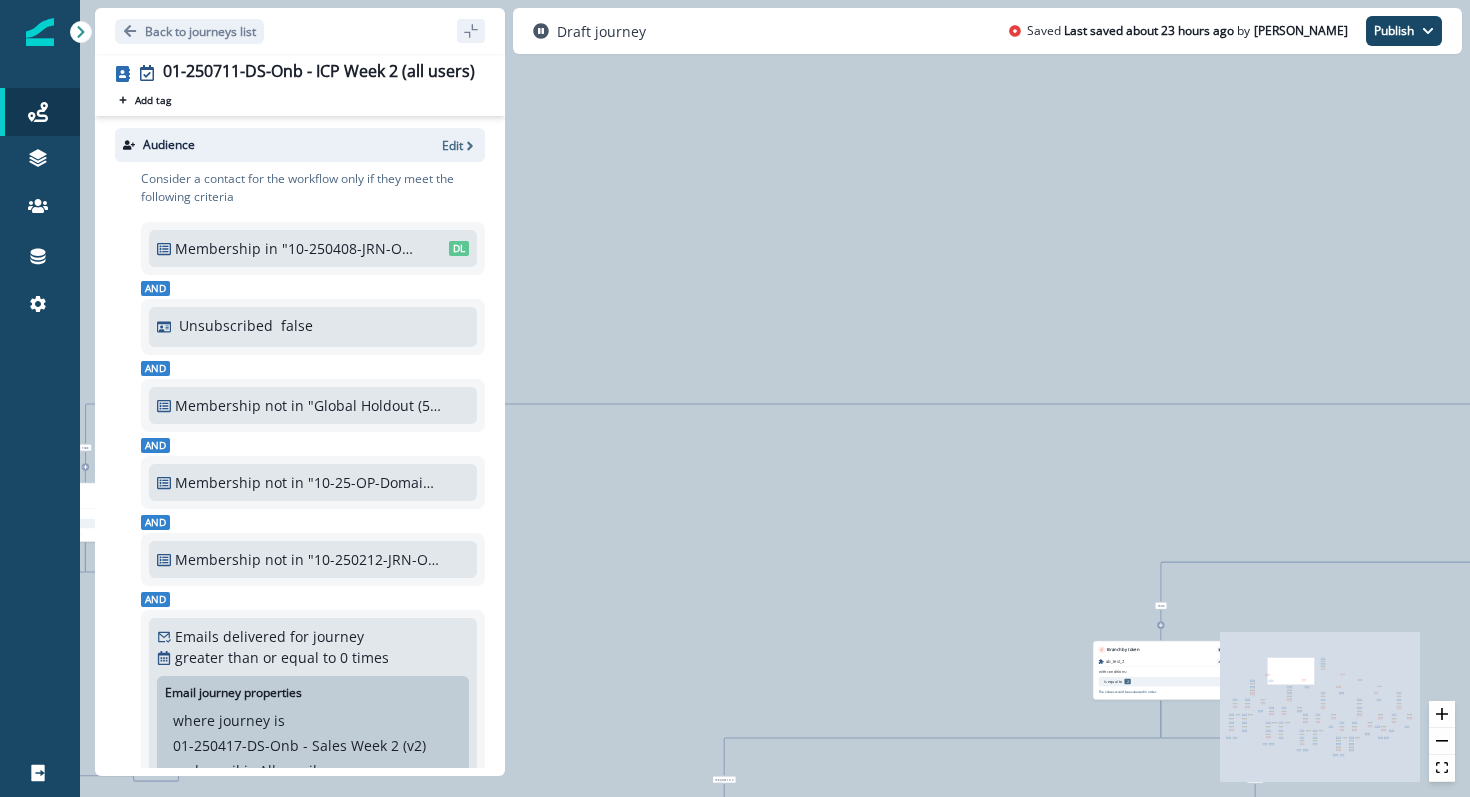 click on "0 contact has entered the journey Send email Email asset changed, journey reports will be subject to change This asset has overrides for  01_Onb_Email2-Canvas_All_01102025 Subject:   Take a tour of your canvas 0 0% 0% 0% Add delay Delay by:  24 hours Delay details incomplete Scheduled according to  workspace  timezone Send email Email asset changed, journey reports will be subject to change This asset has overrides for  01_Onb_Email3-Dashboard_All_011025 Subject:   Get to know your dashboard 0 0% 0% 0% Add delay Delay by:  24 hours Delay details incomplete Scheduled according to  workspace  timezone Branch by filter Membership in "10-25-OP-Sales- ICP Segment" DL True Branch by token ab_test_2 with conditions: is equal to   2 The values would be evaluated in order. is equal to  2 Send email Email asset changed, journey reports will be subject to change This asset has overrides for  01-250417-DS-Onb - Sales Week 2 - Email4_SalesTemplates Subject:   Save time with a template 0 0% 0% 0% Add delay Delay by:    0" at bounding box center (775, 398) 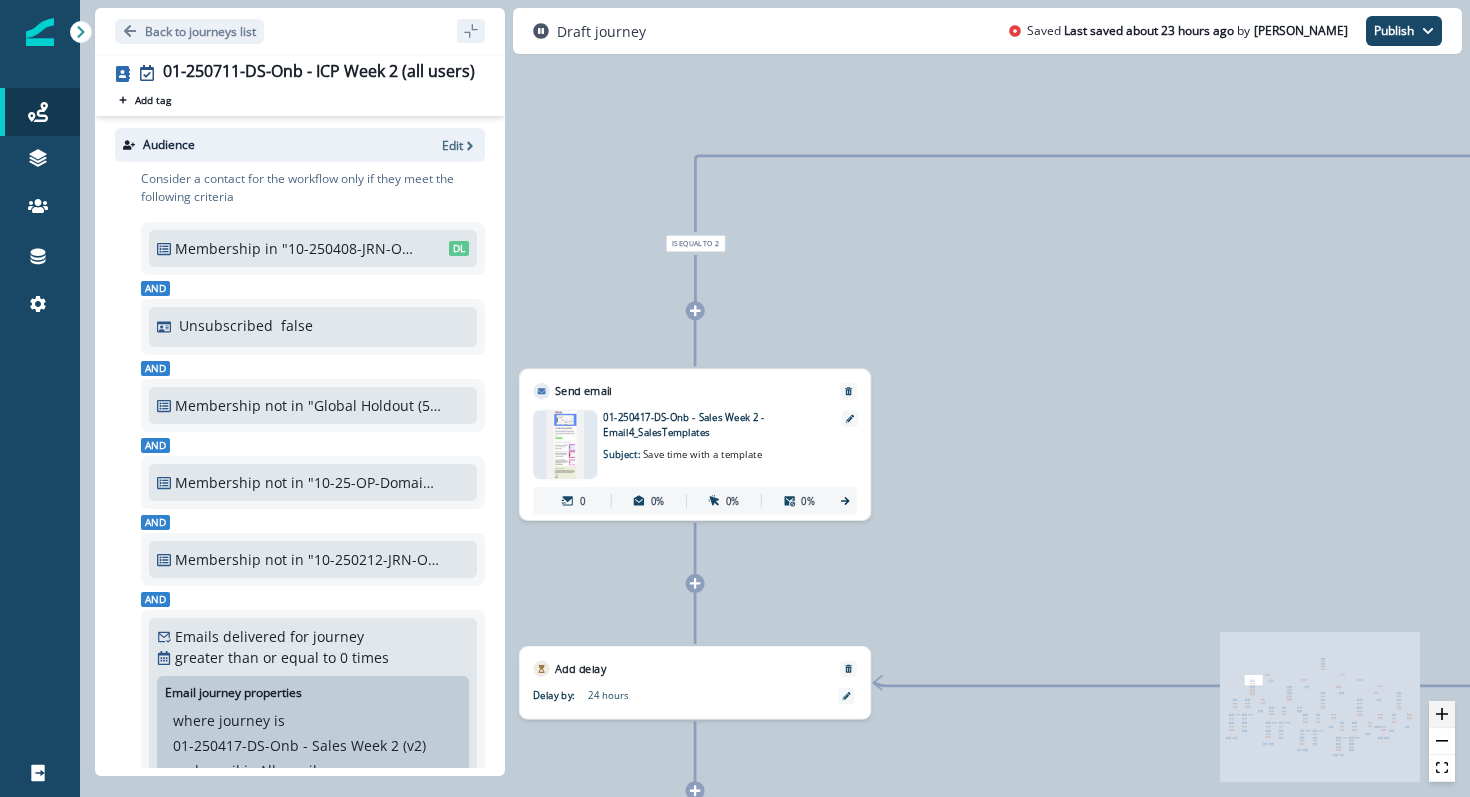 click 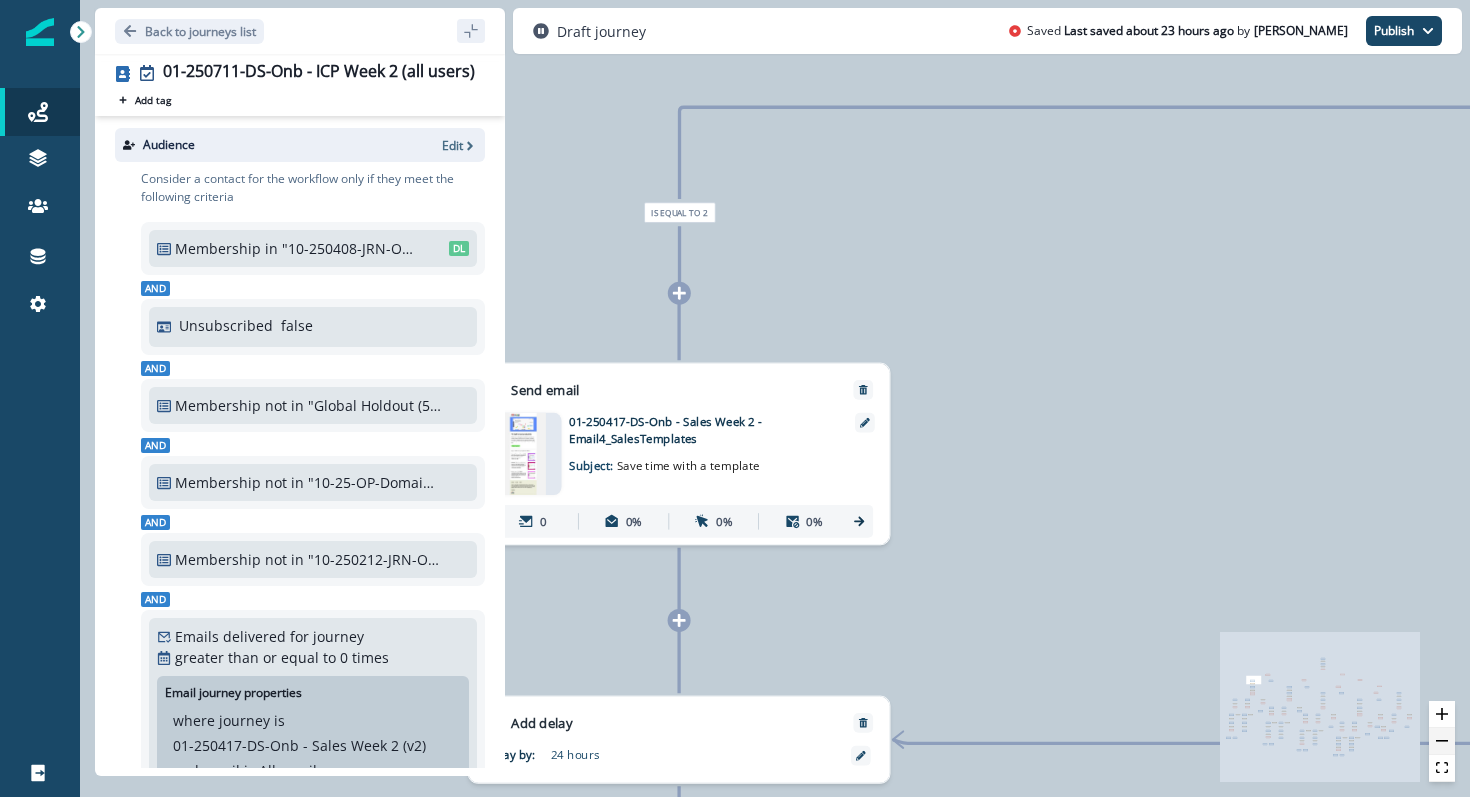 click at bounding box center (1442, 741) 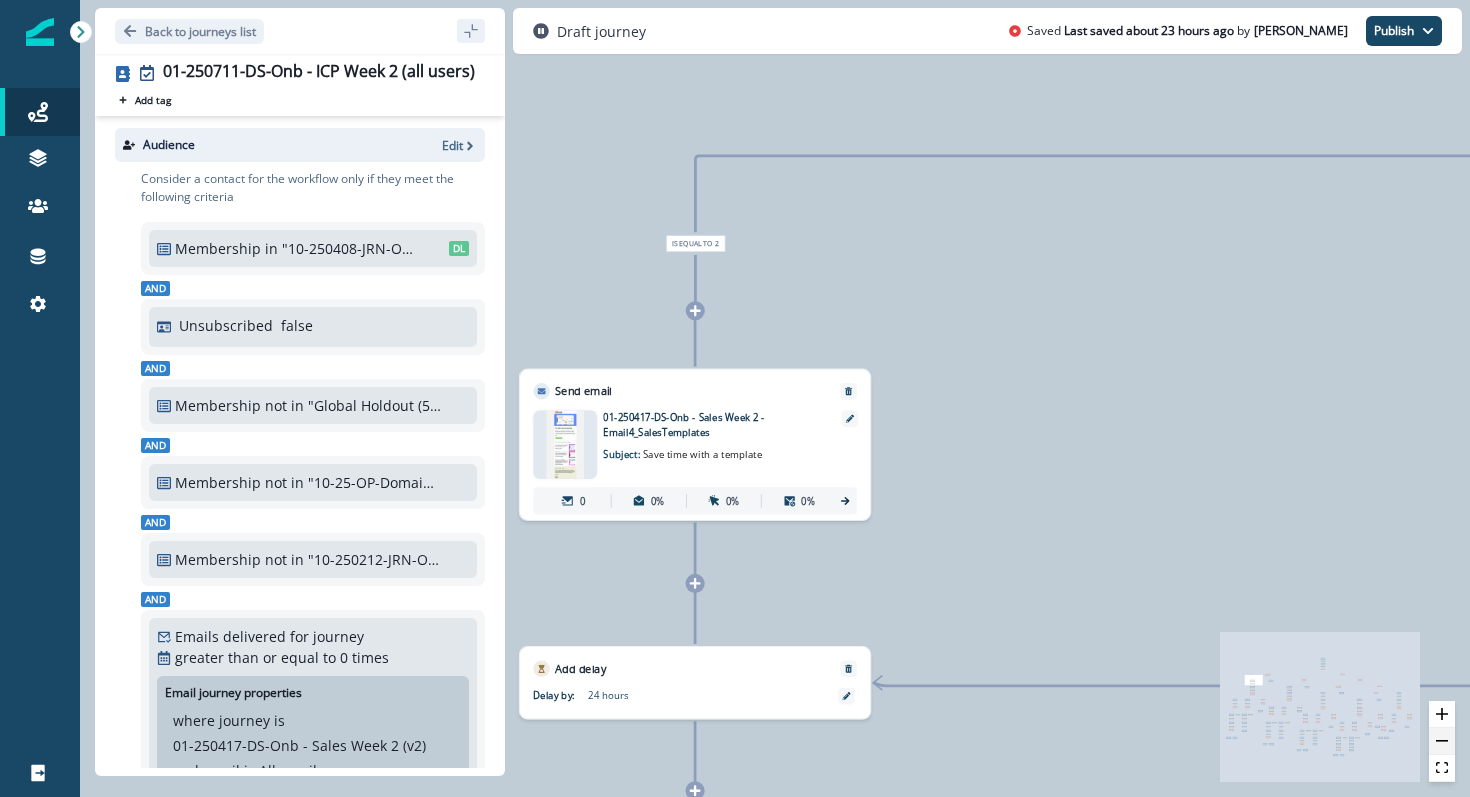 click at bounding box center (1442, 741) 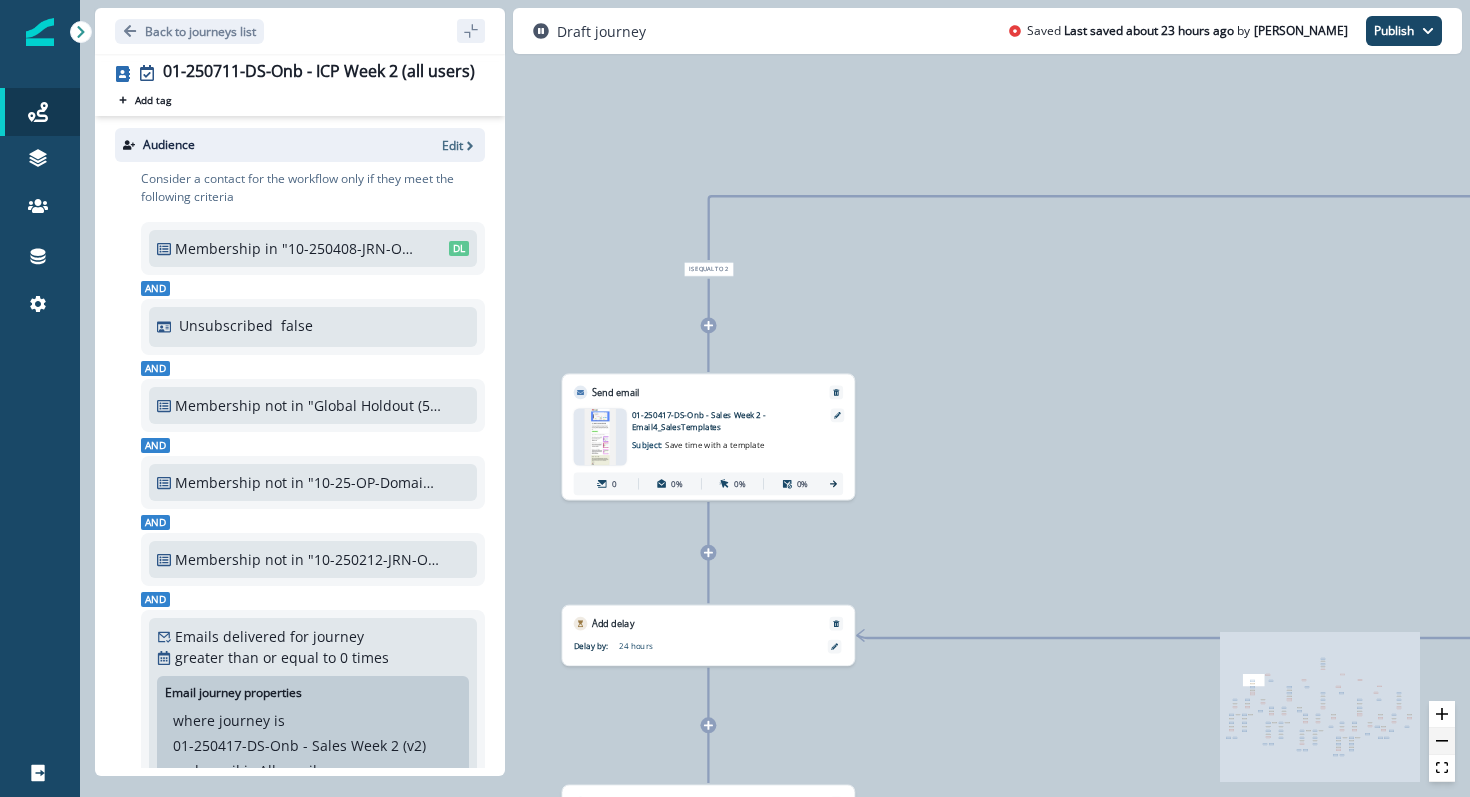 click at bounding box center [1442, 741] 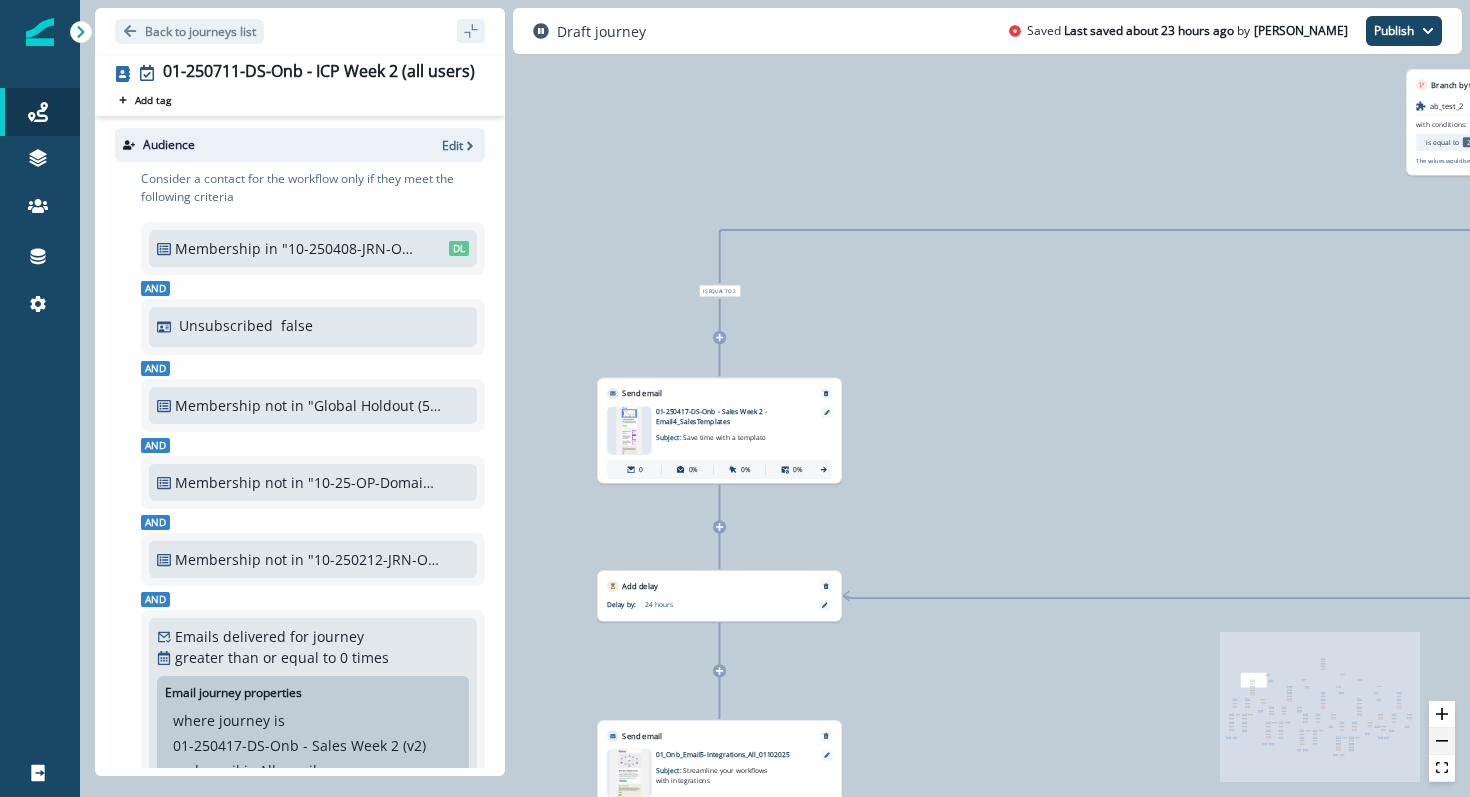 click at bounding box center [1442, 741] 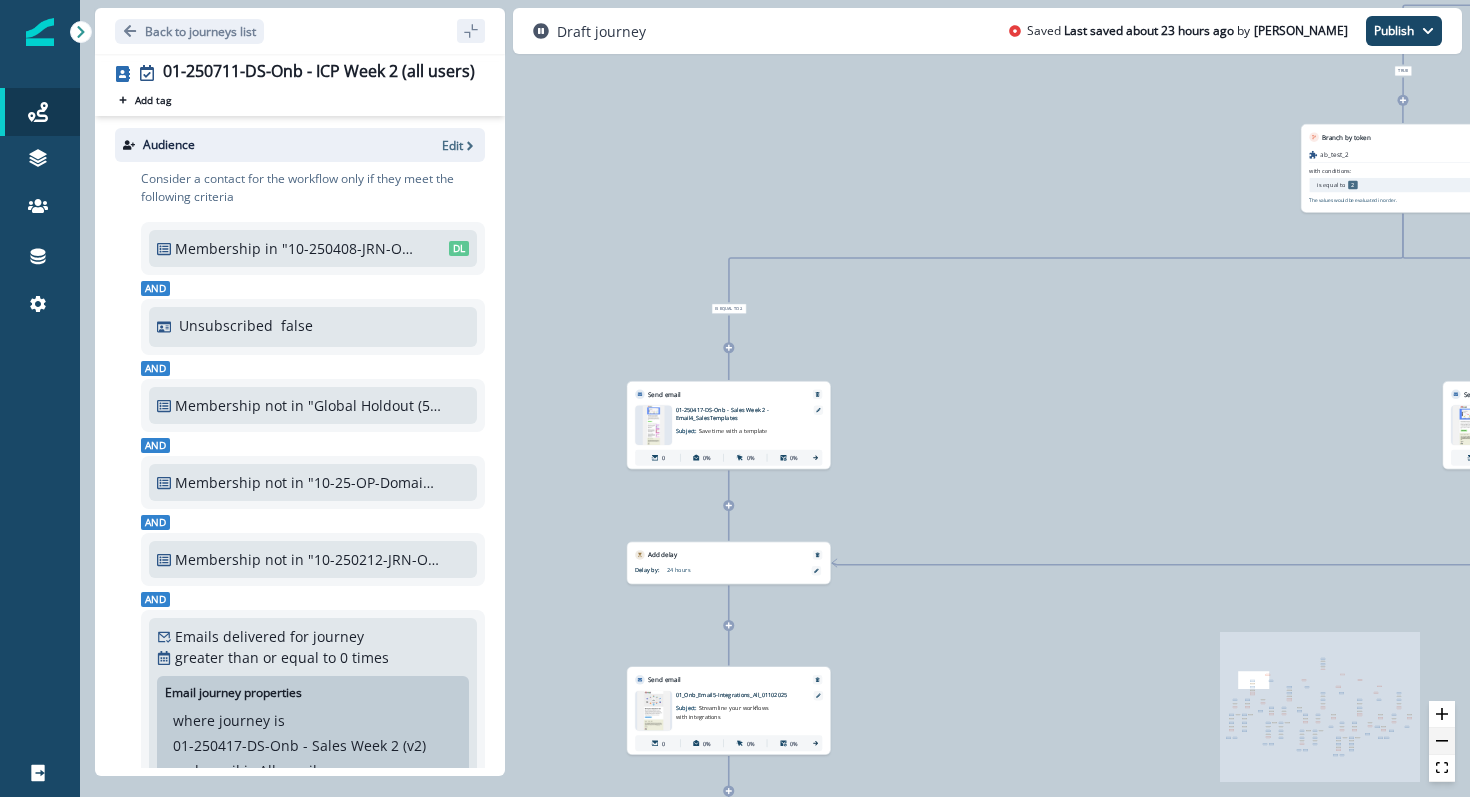 click at bounding box center (1442, 741) 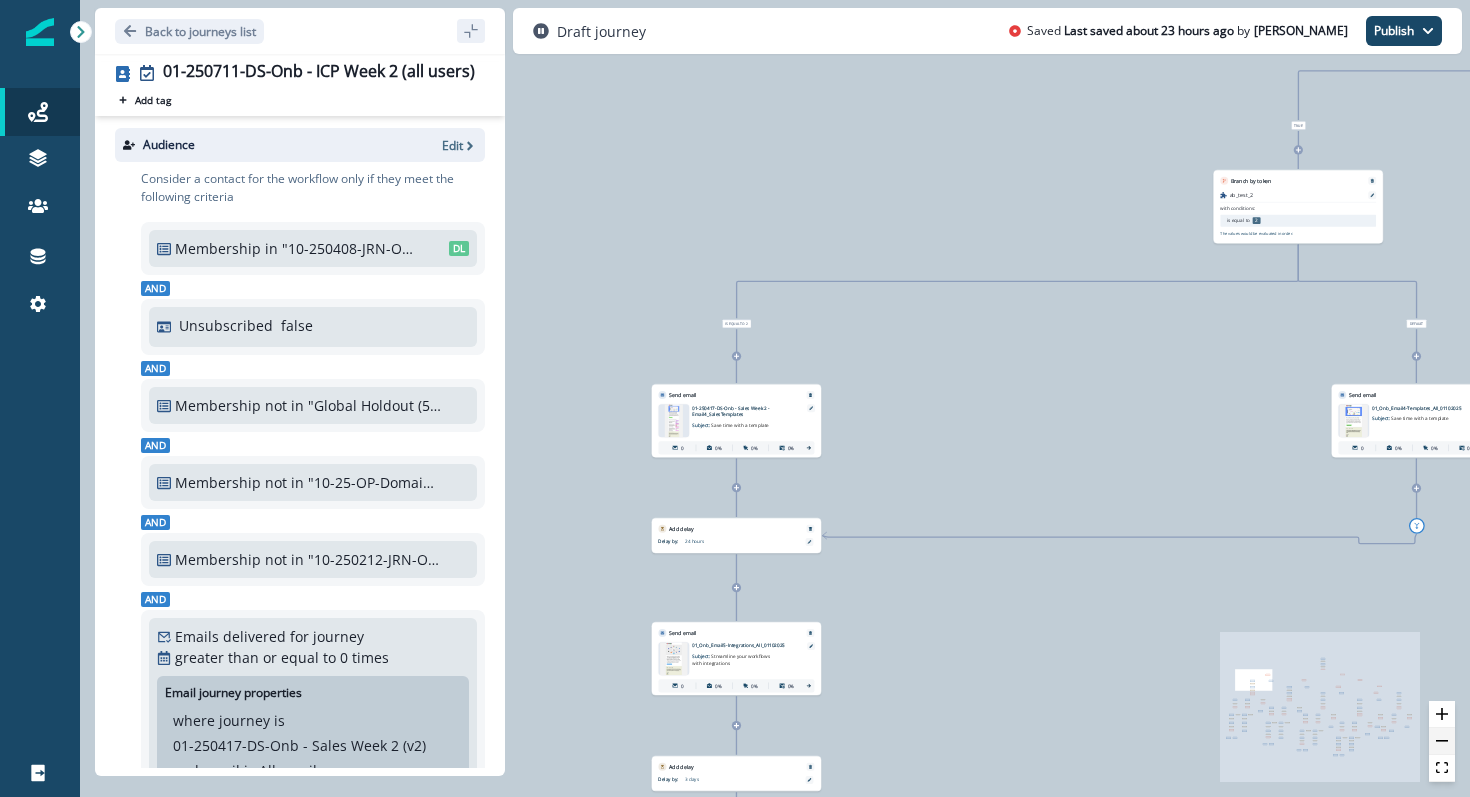 click at bounding box center [1442, 741] 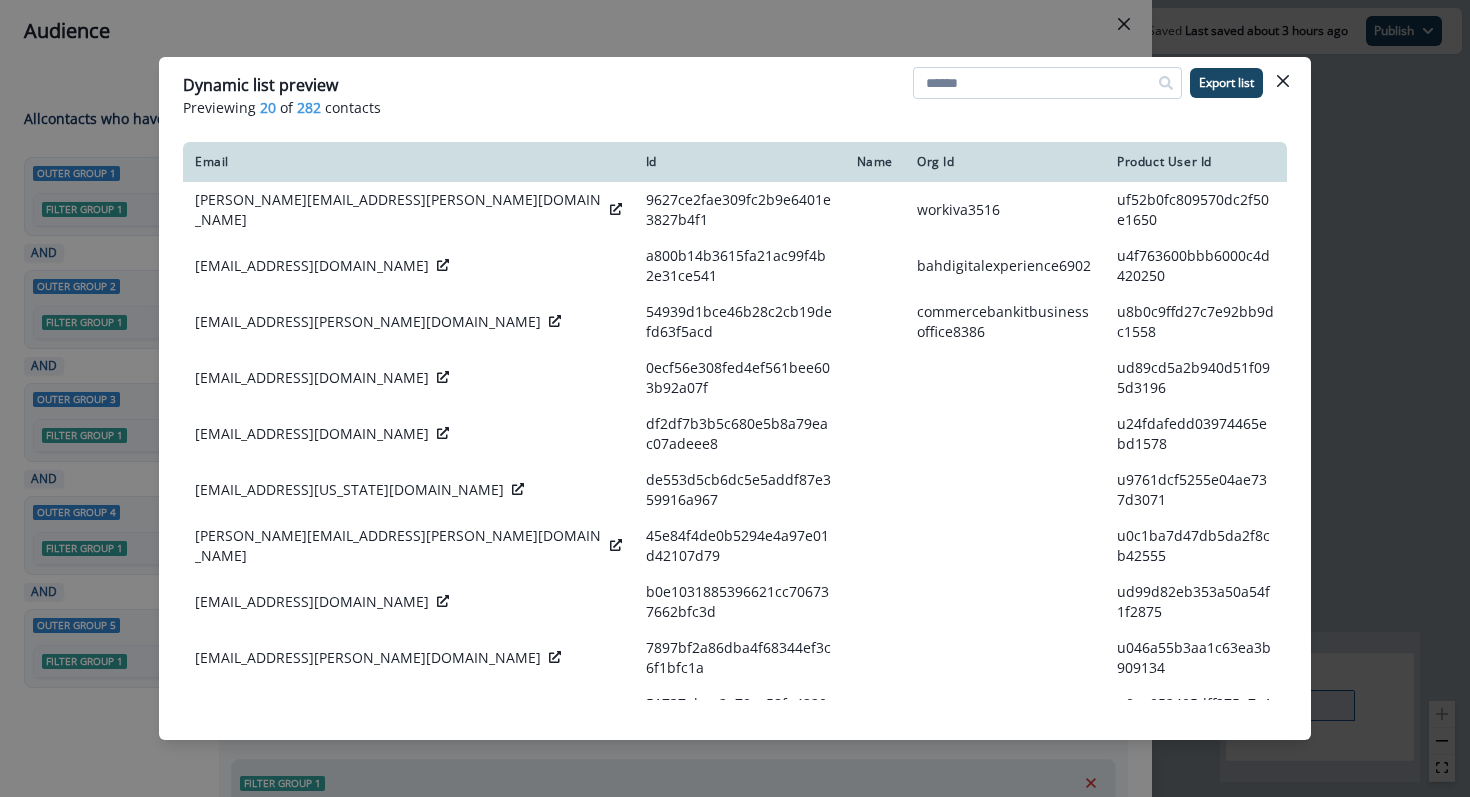 scroll, scrollTop: 0, scrollLeft: 0, axis: both 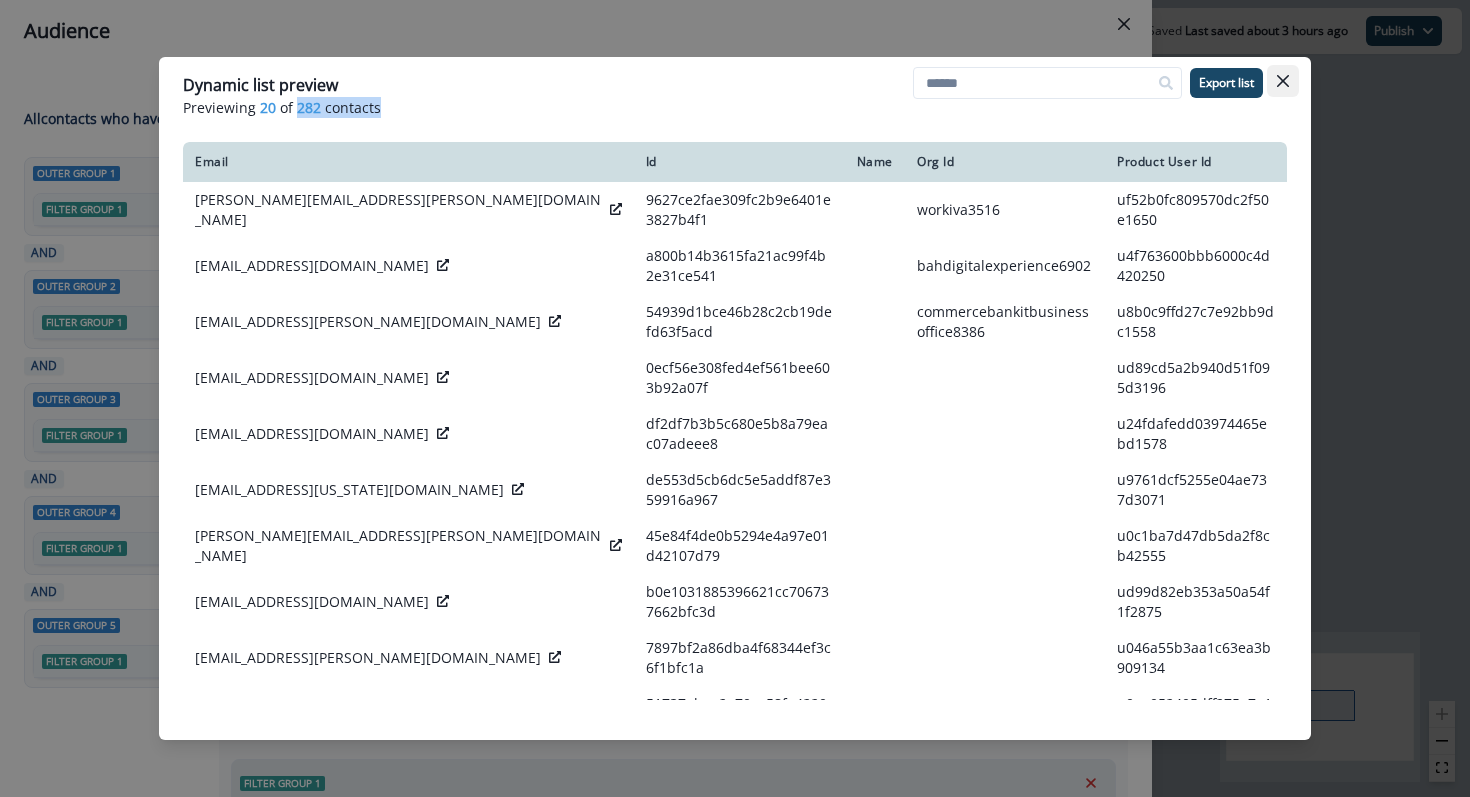 click 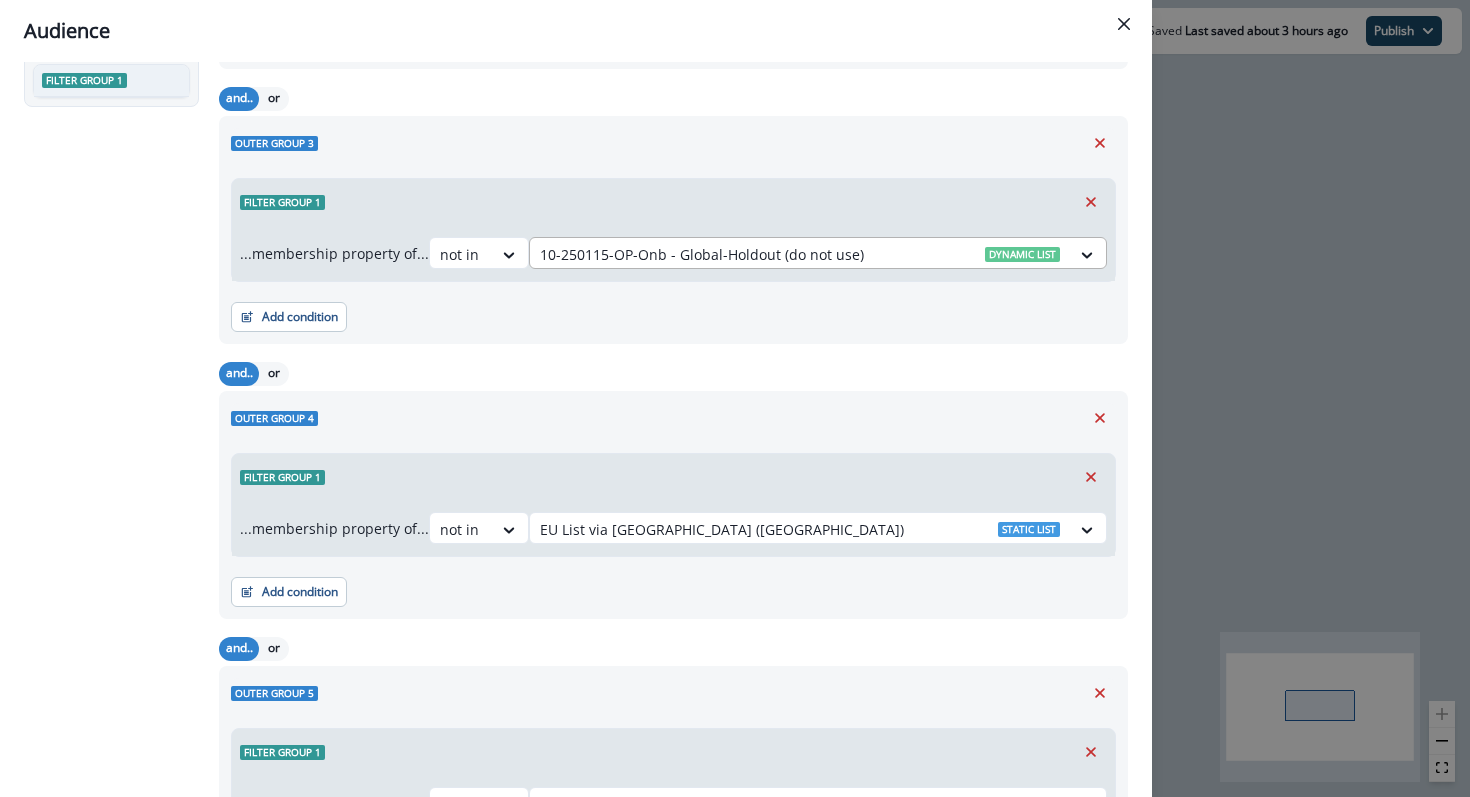 scroll, scrollTop: 580, scrollLeft: 0, axis: vertical 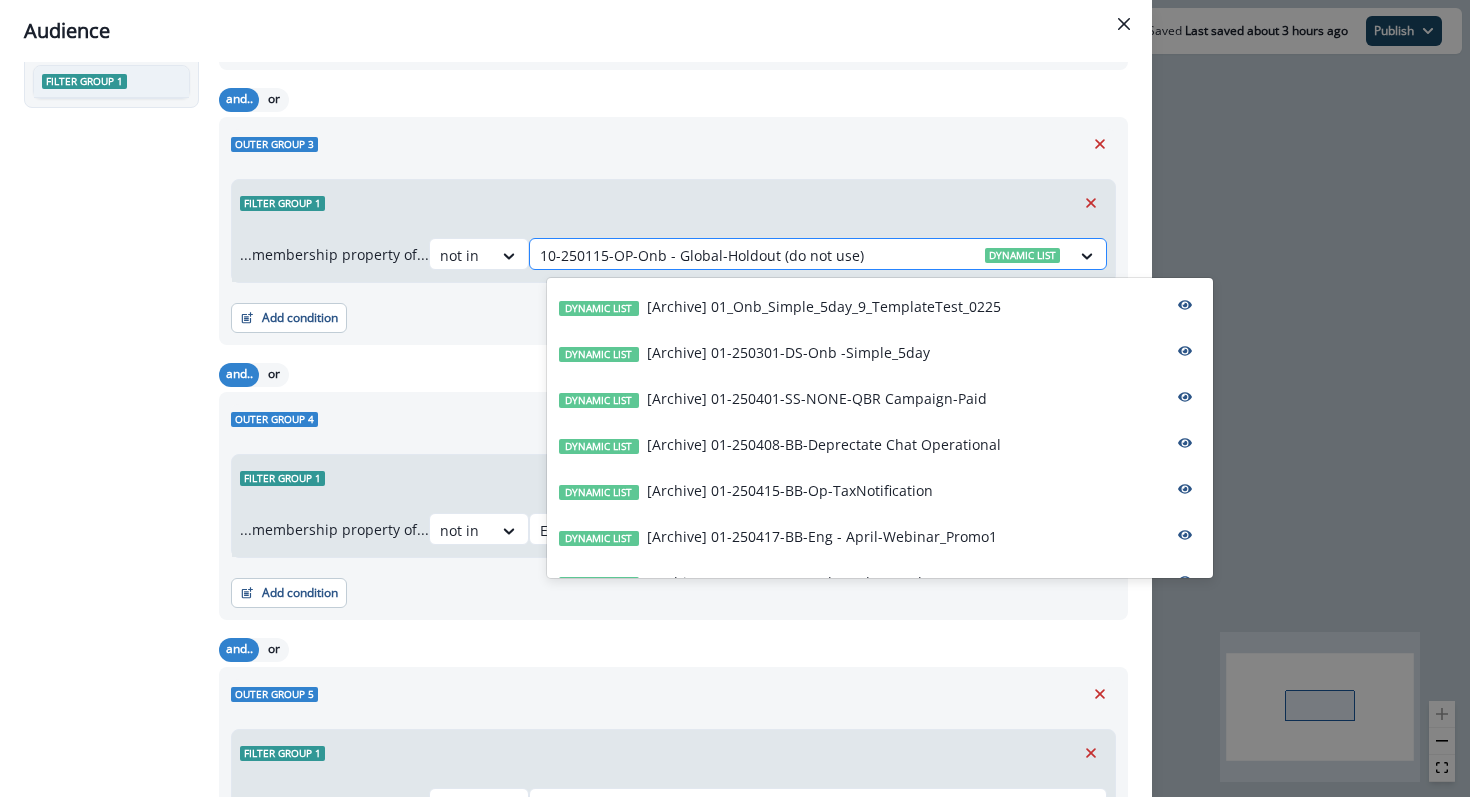 click at bounding box center (800, 255) 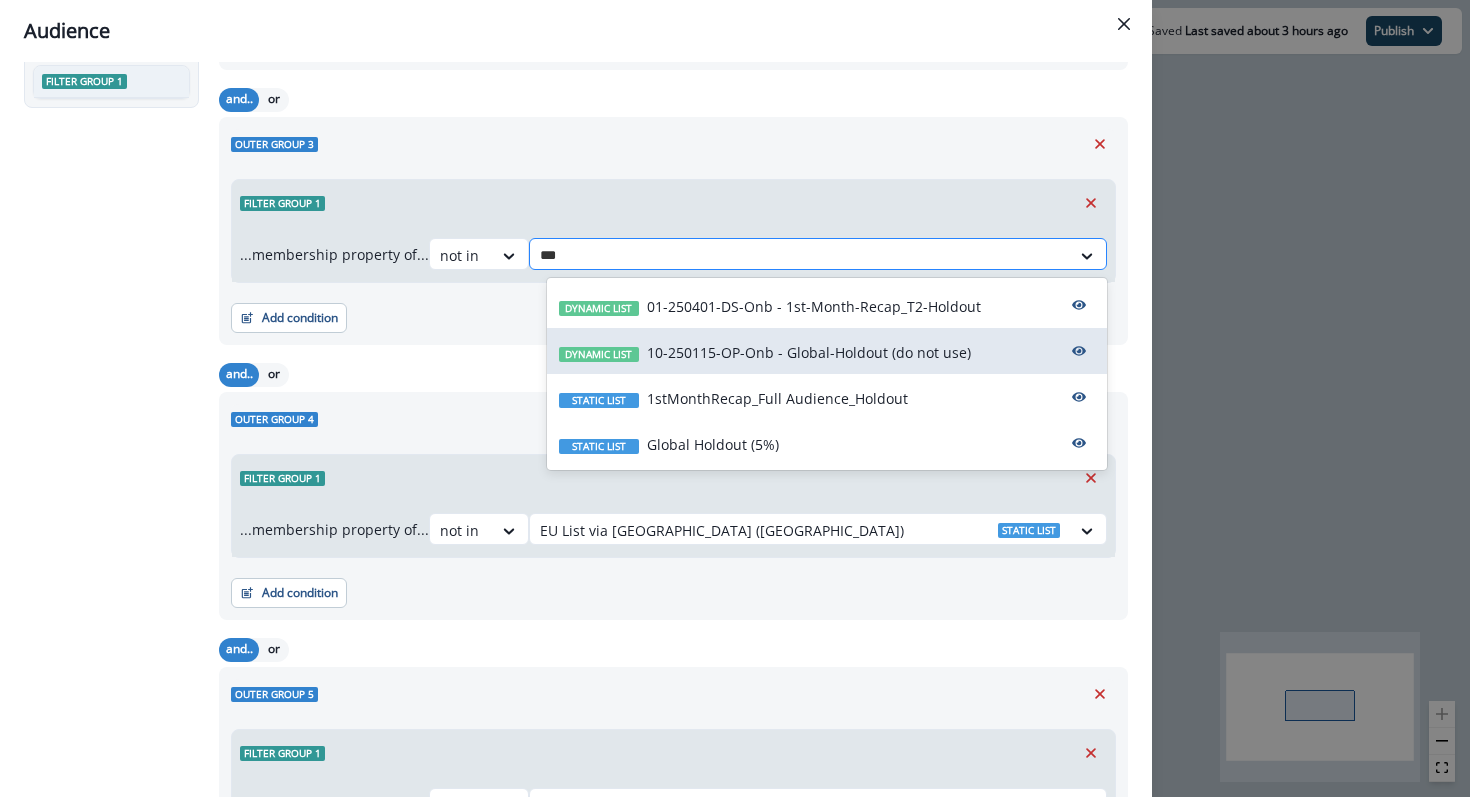 type on "****" 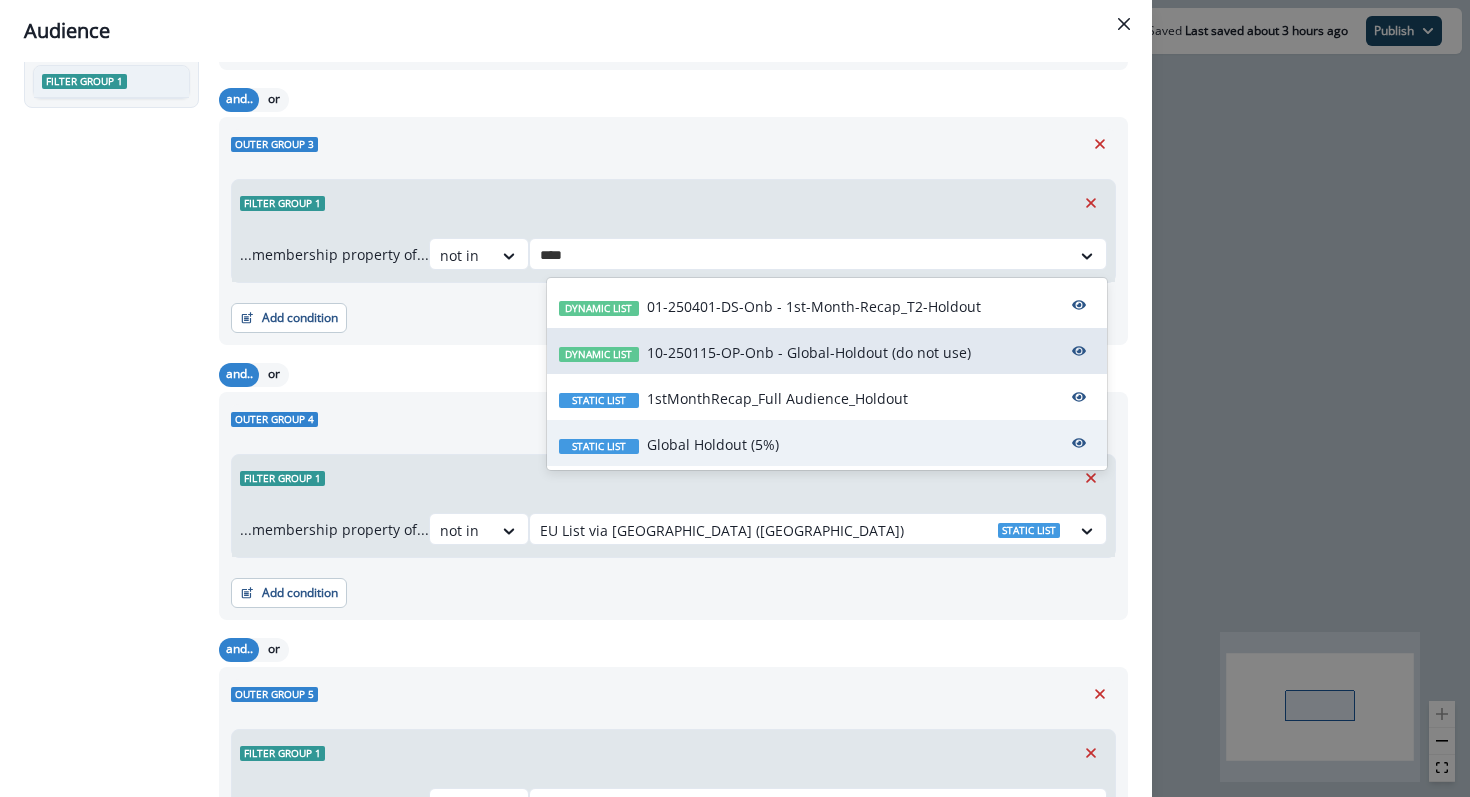 click on "Global Holdout (5%)" at bounding box center (713, 444) 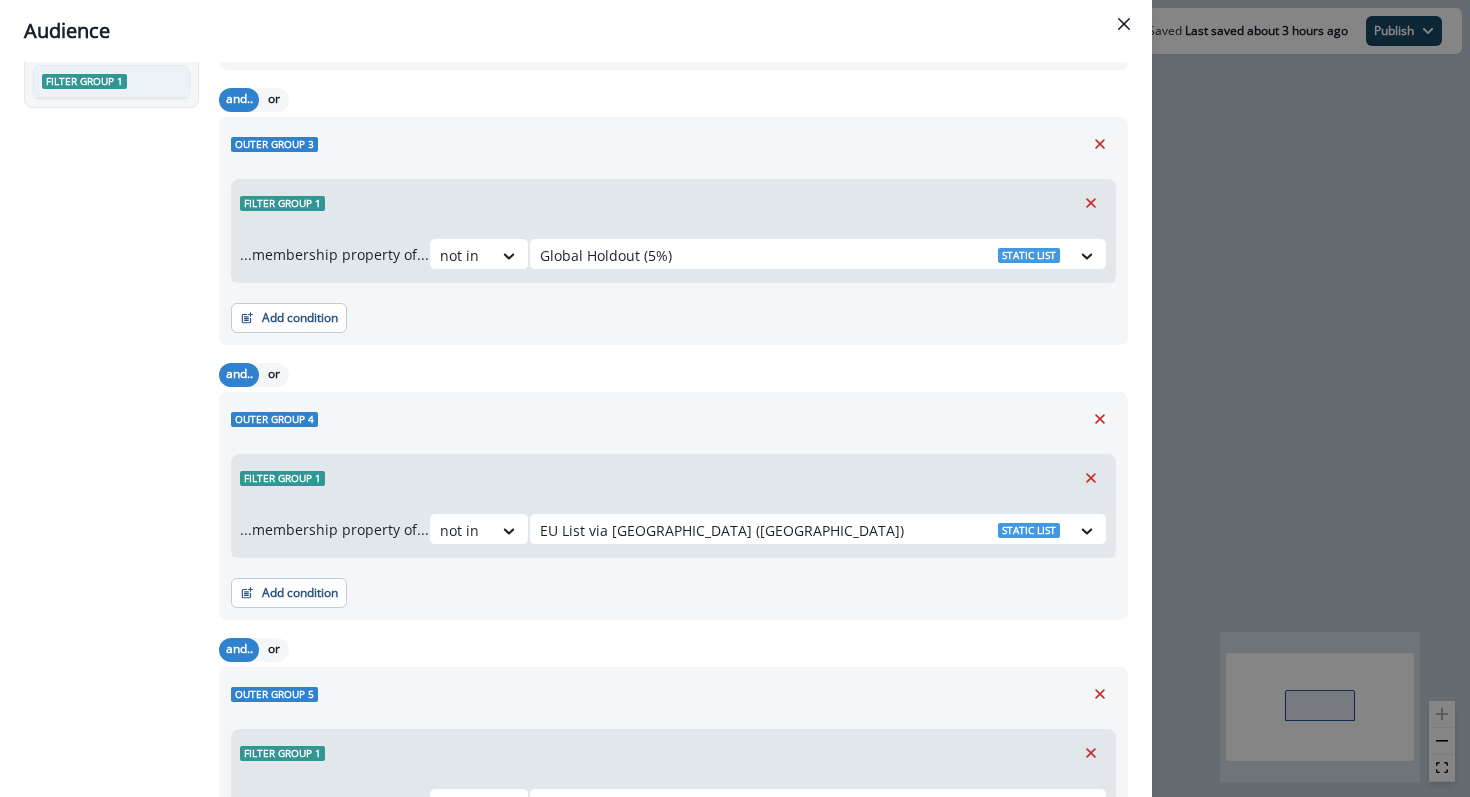 click on "Filter group 1 ...membership property of... not in [GEOGRAPHIC_DATA] List via [GEOGRAPHIC_DATA] ([GEOGRAPHIC_DATA]) Static list" at bounding box center [673, 502] 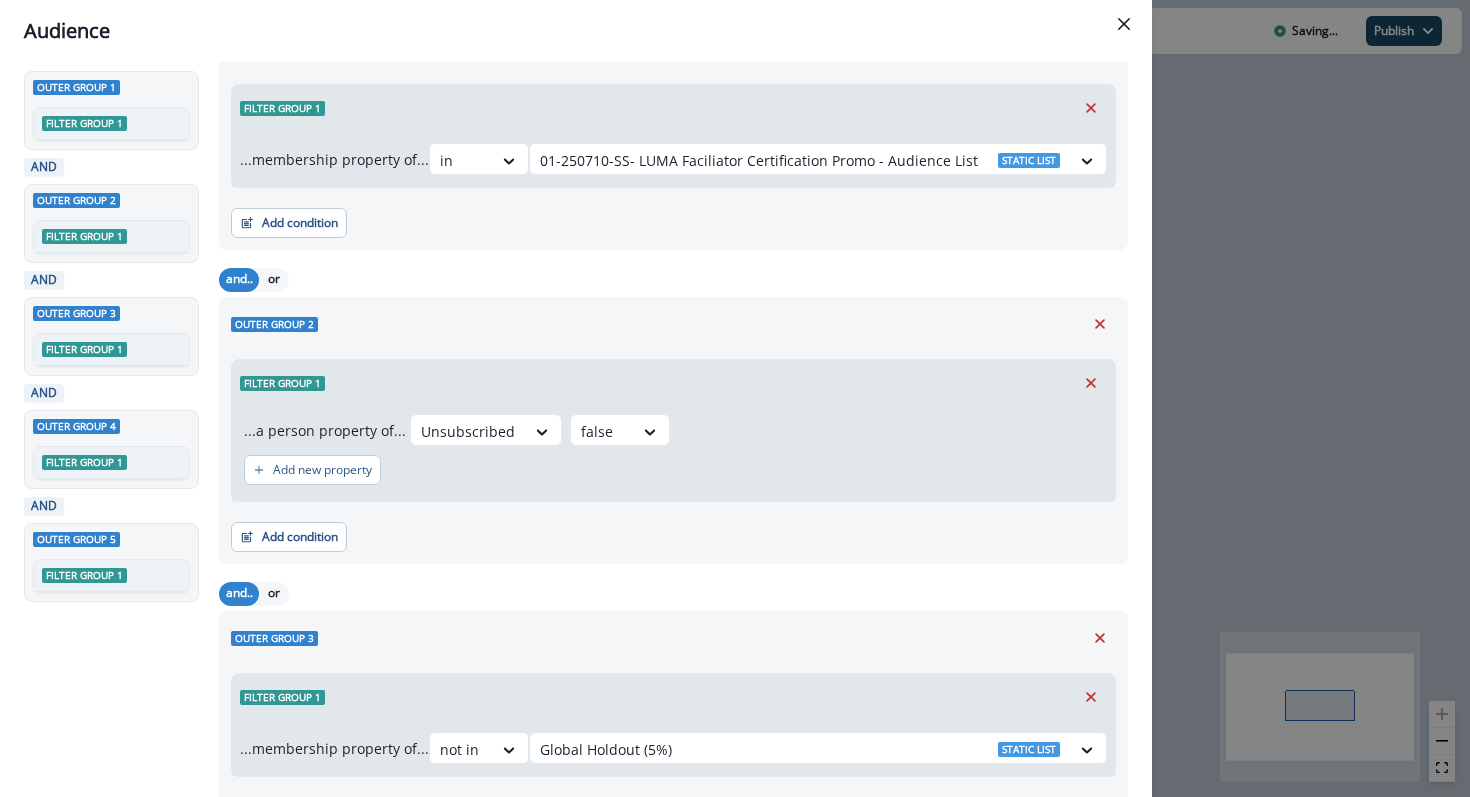 scroll, scrollTop: 0, scrollLeft: 0, axis: both 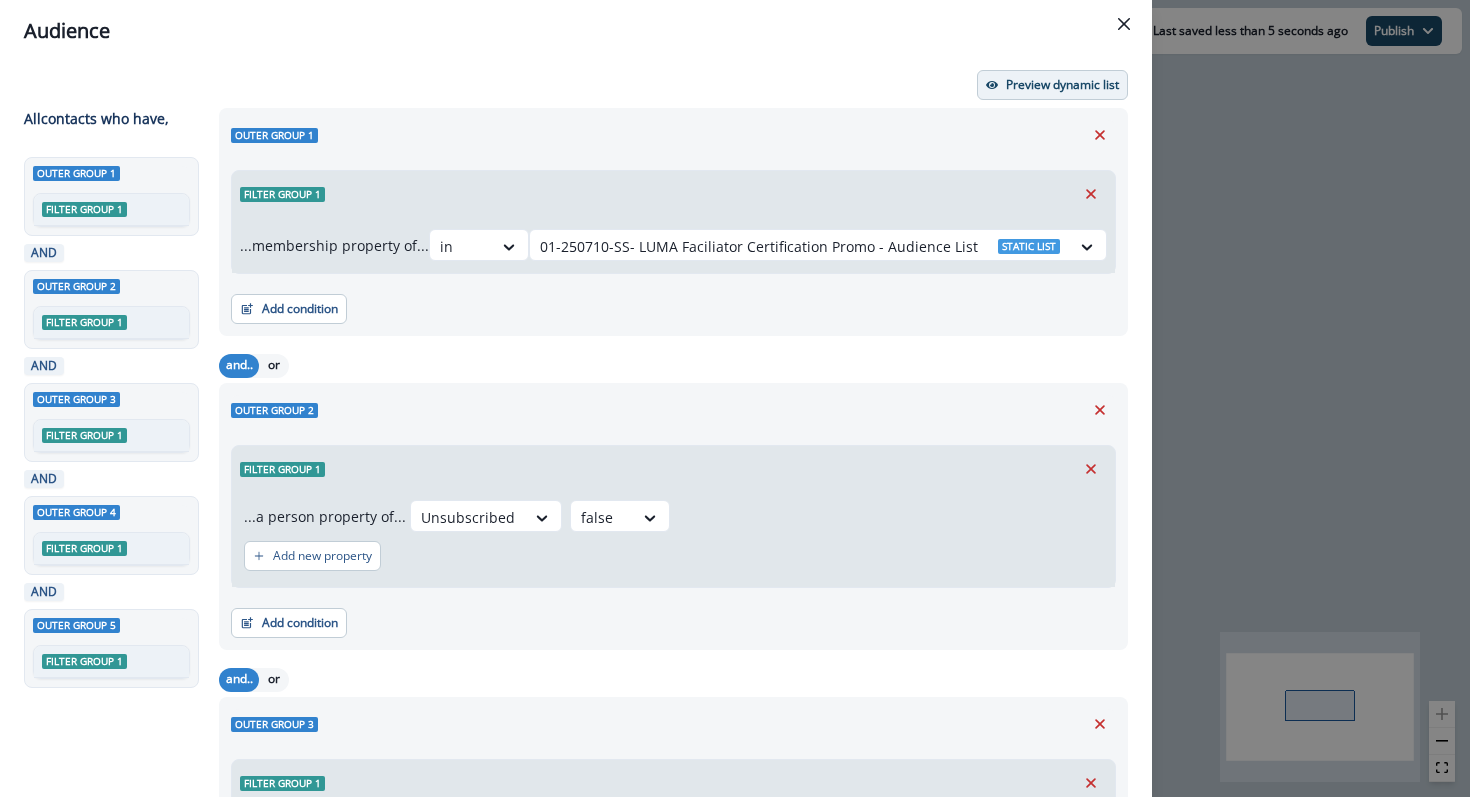 click on "Preview dynamic list" at bounding box center [1062, 85] 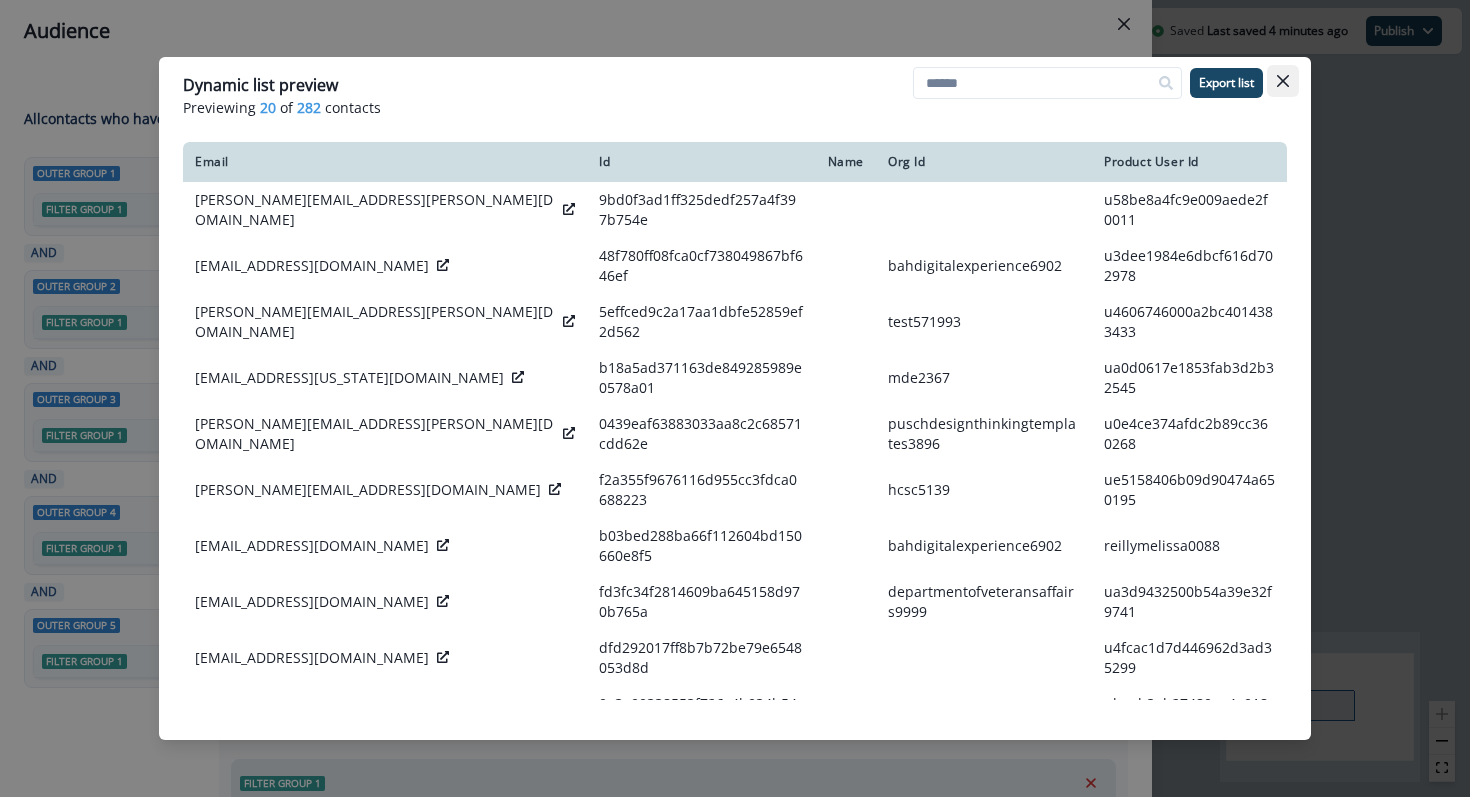 click at bounding box center (1283, 81) 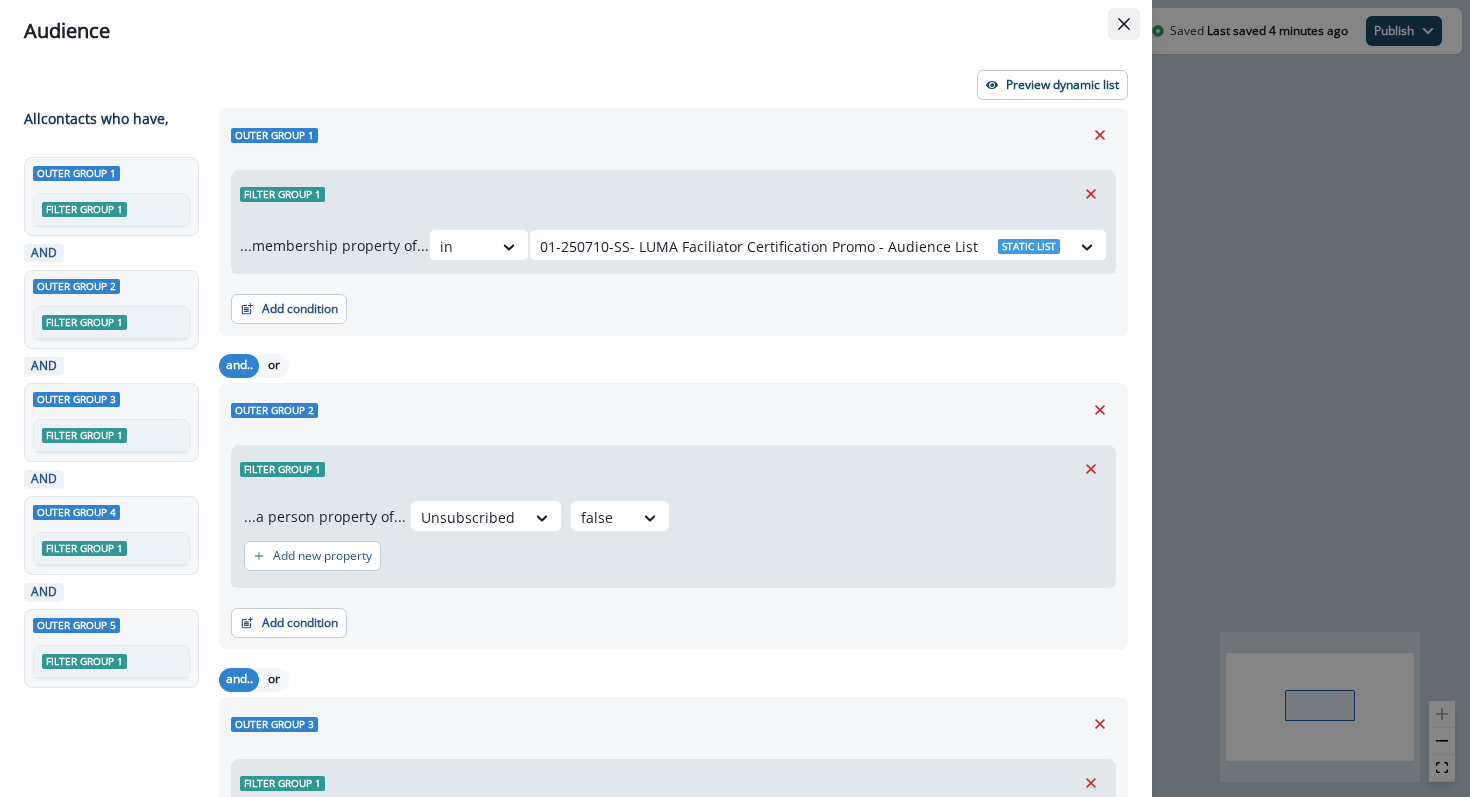 click at bounding box center (1124, 24) 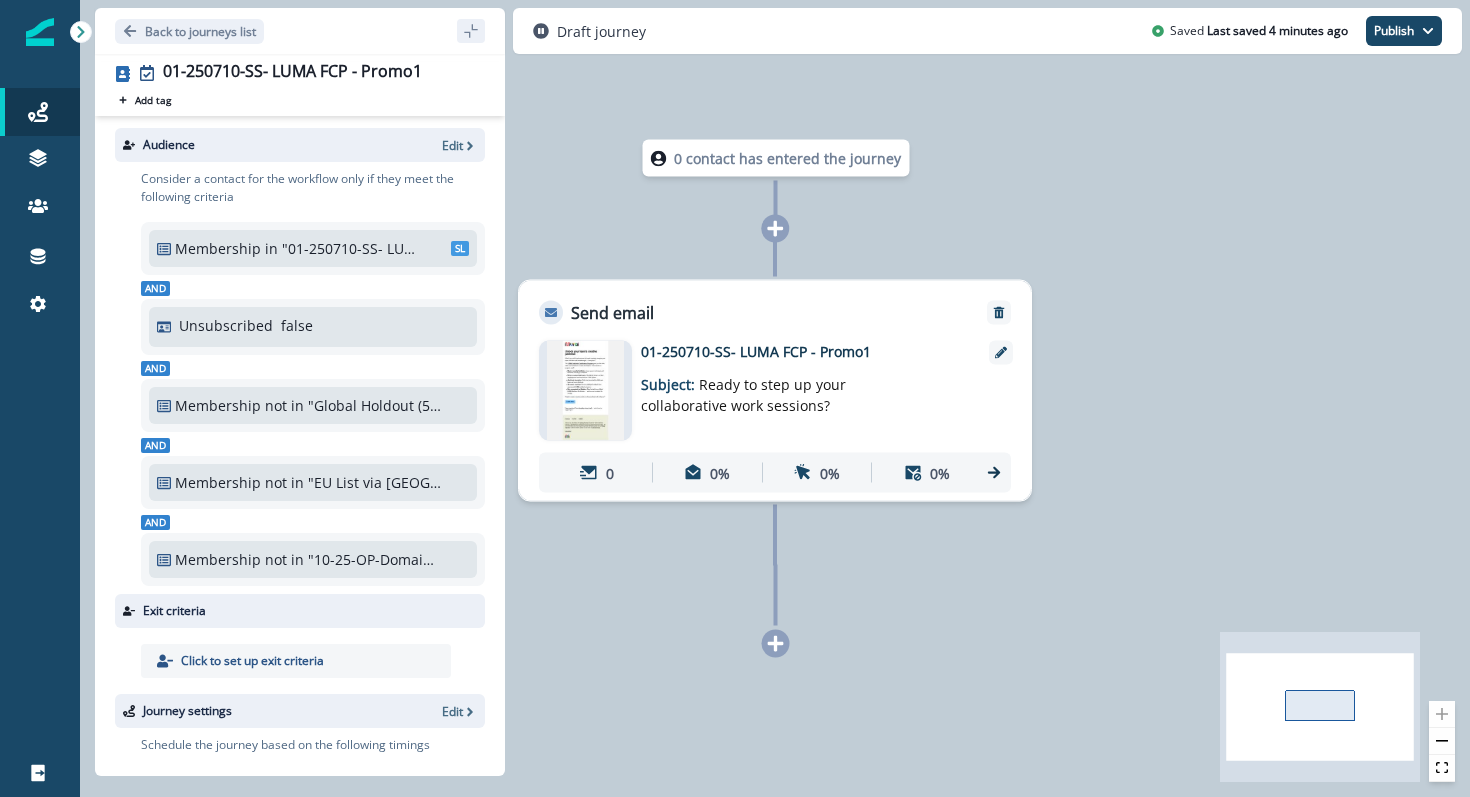 scroll, scrollTop: 195, scrollLeft: 0, axis: vertical 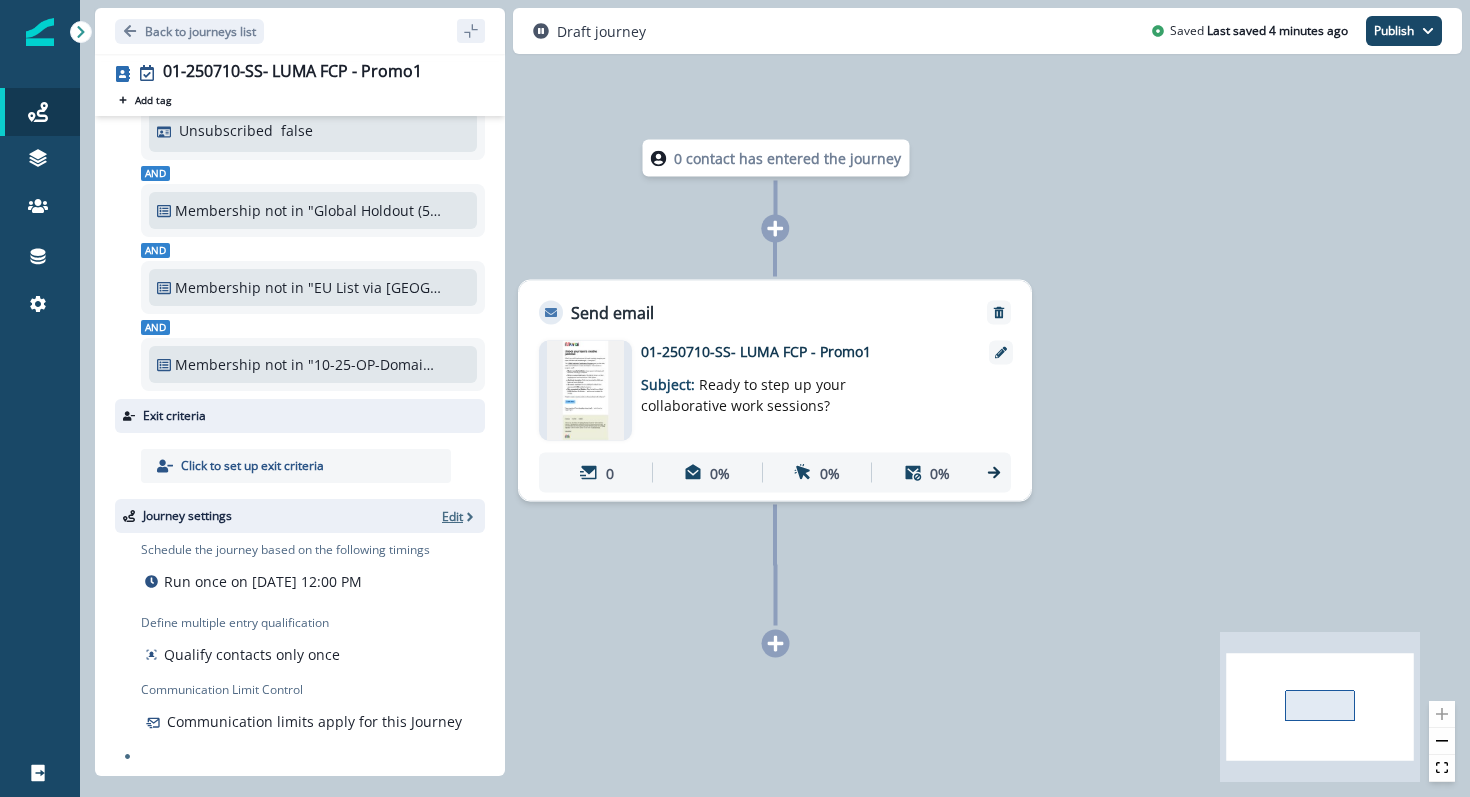 click on "Edit" at bounding box center [452, 516] 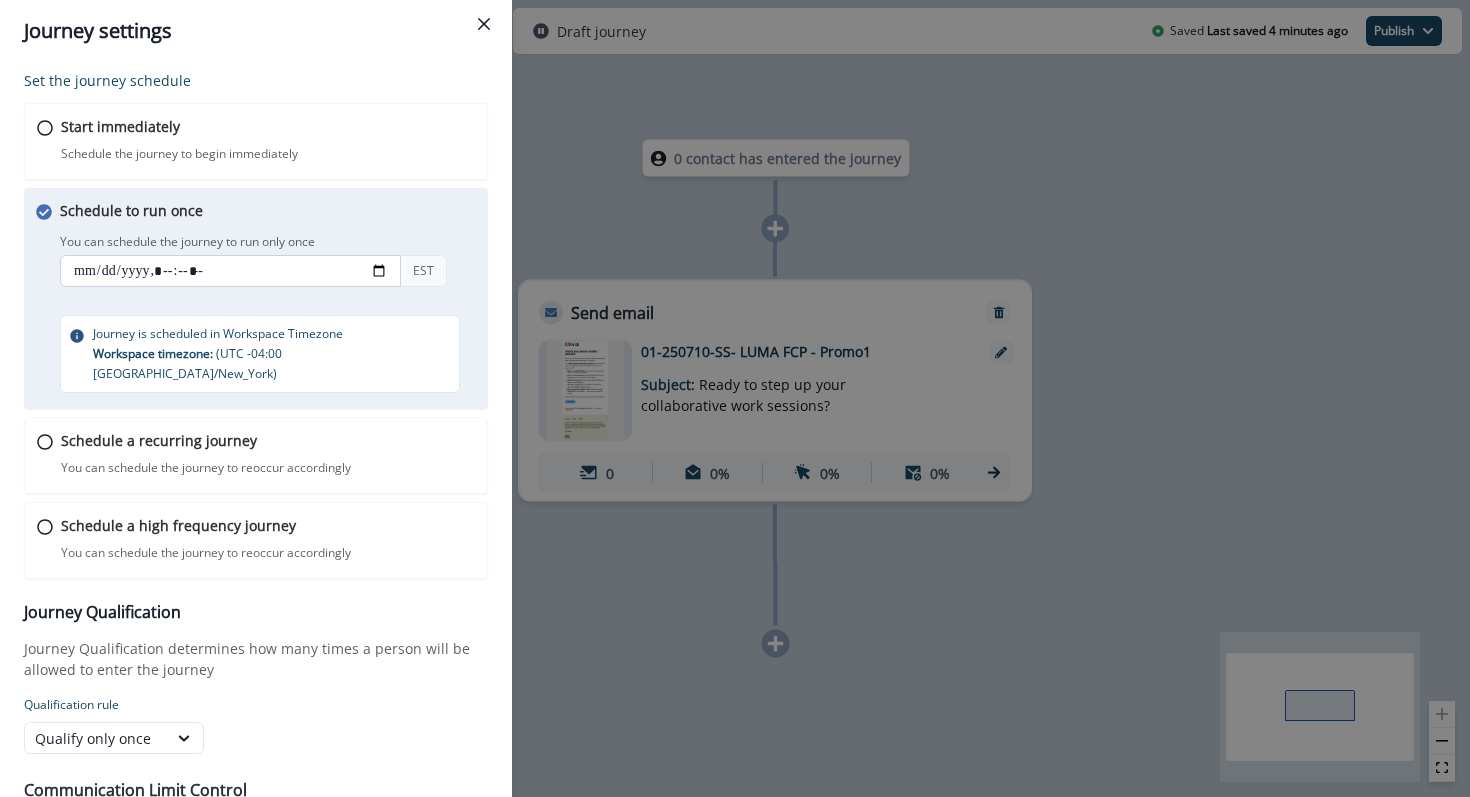 click at bounding box center [230, 271] 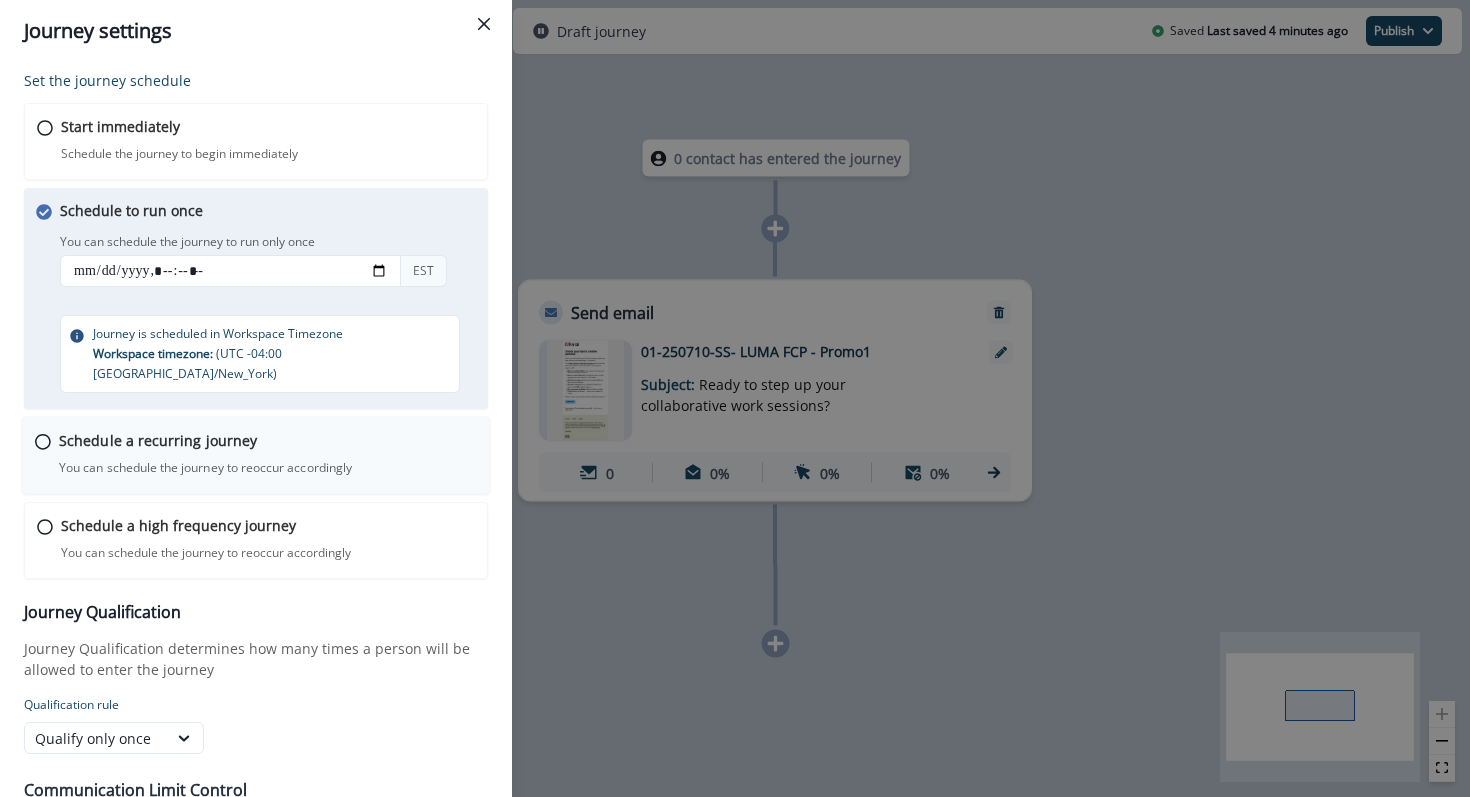 type on "**********" 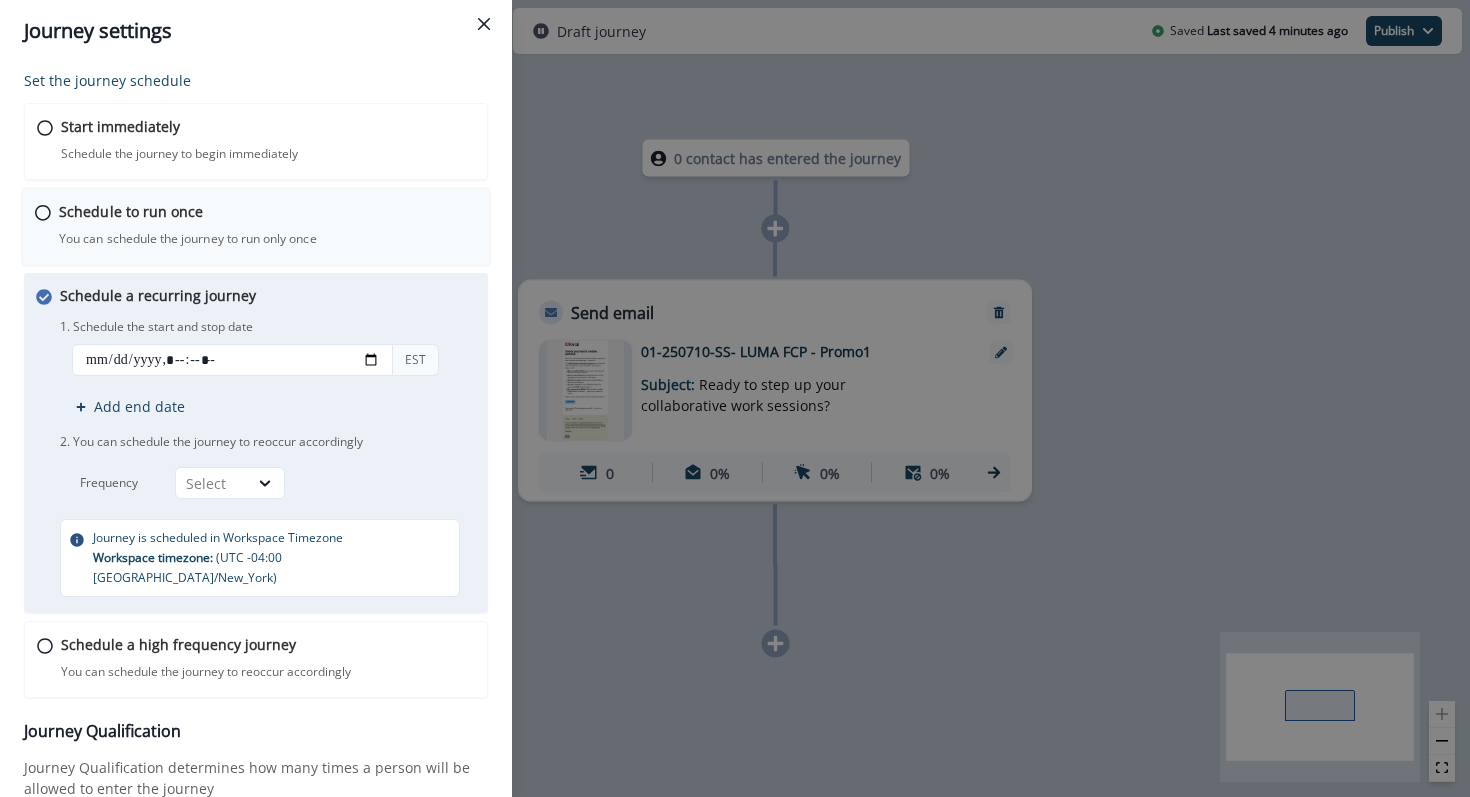 click on "Schedule to run once You can schedule the journey to run only once   Journey is scheduled in Workspace Timezone Workspace timezone:   ( UTC -04:00 America/New_York )" at bounding box center (268, 224) 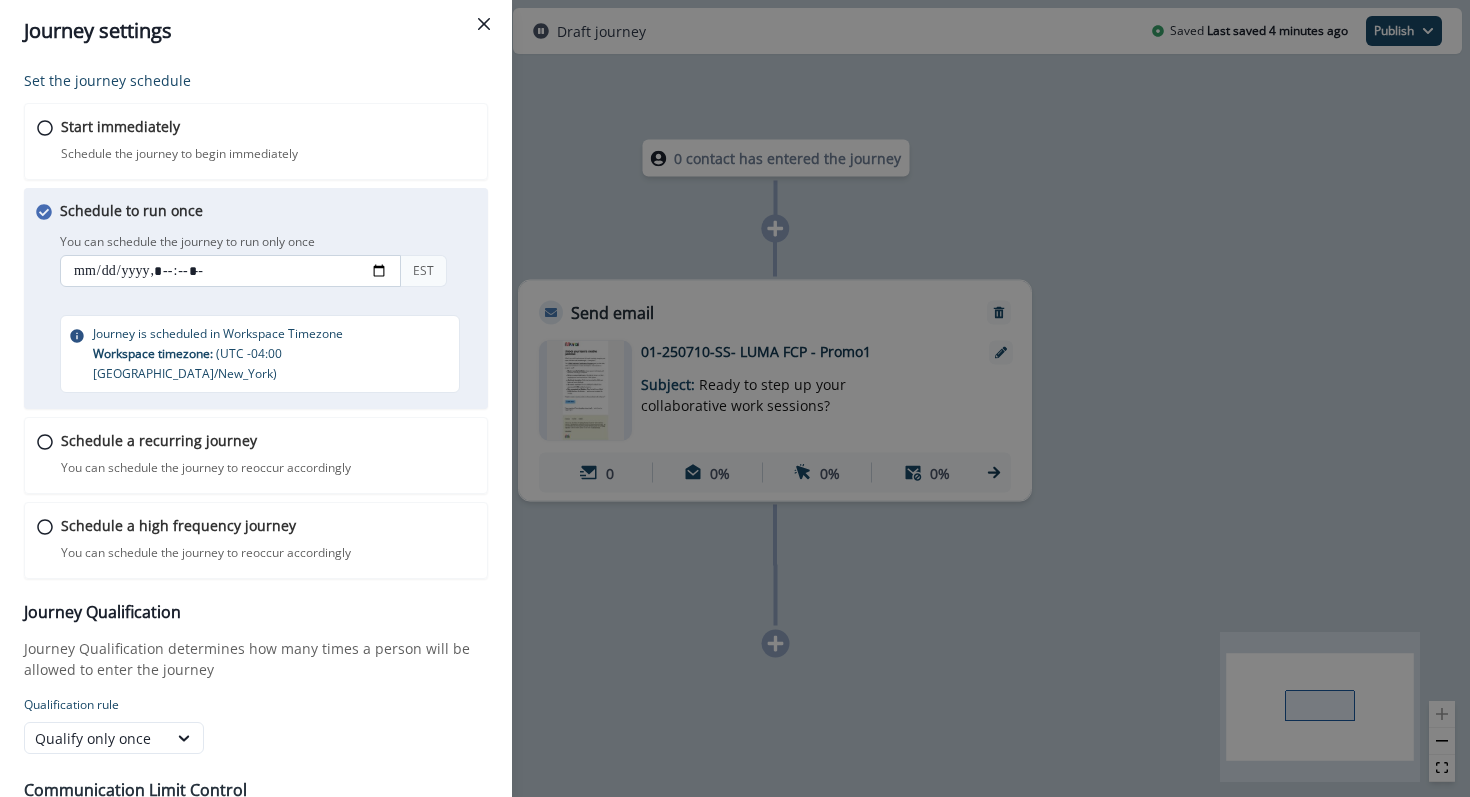 click at bounding box center [230, 271] 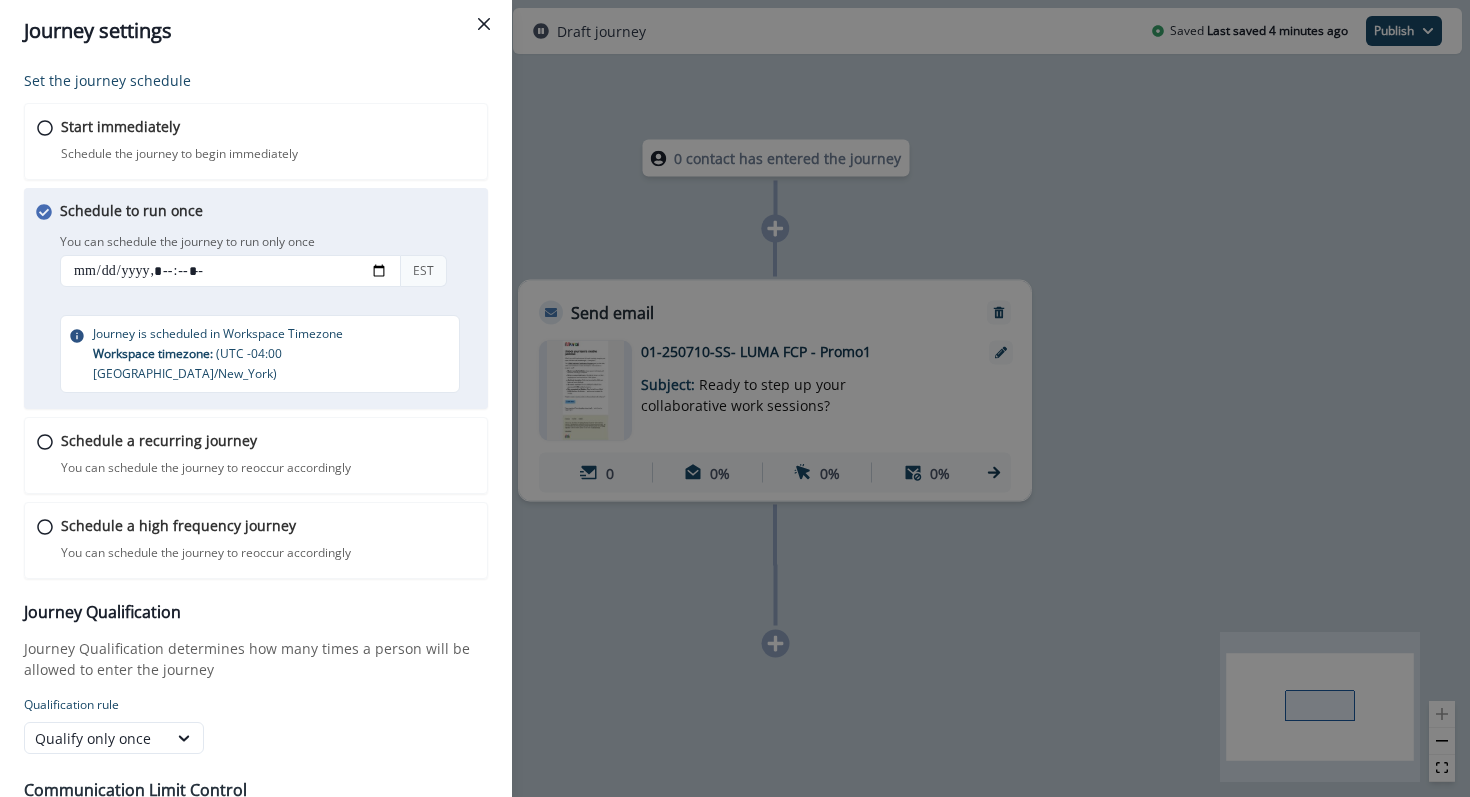 type on "**********" 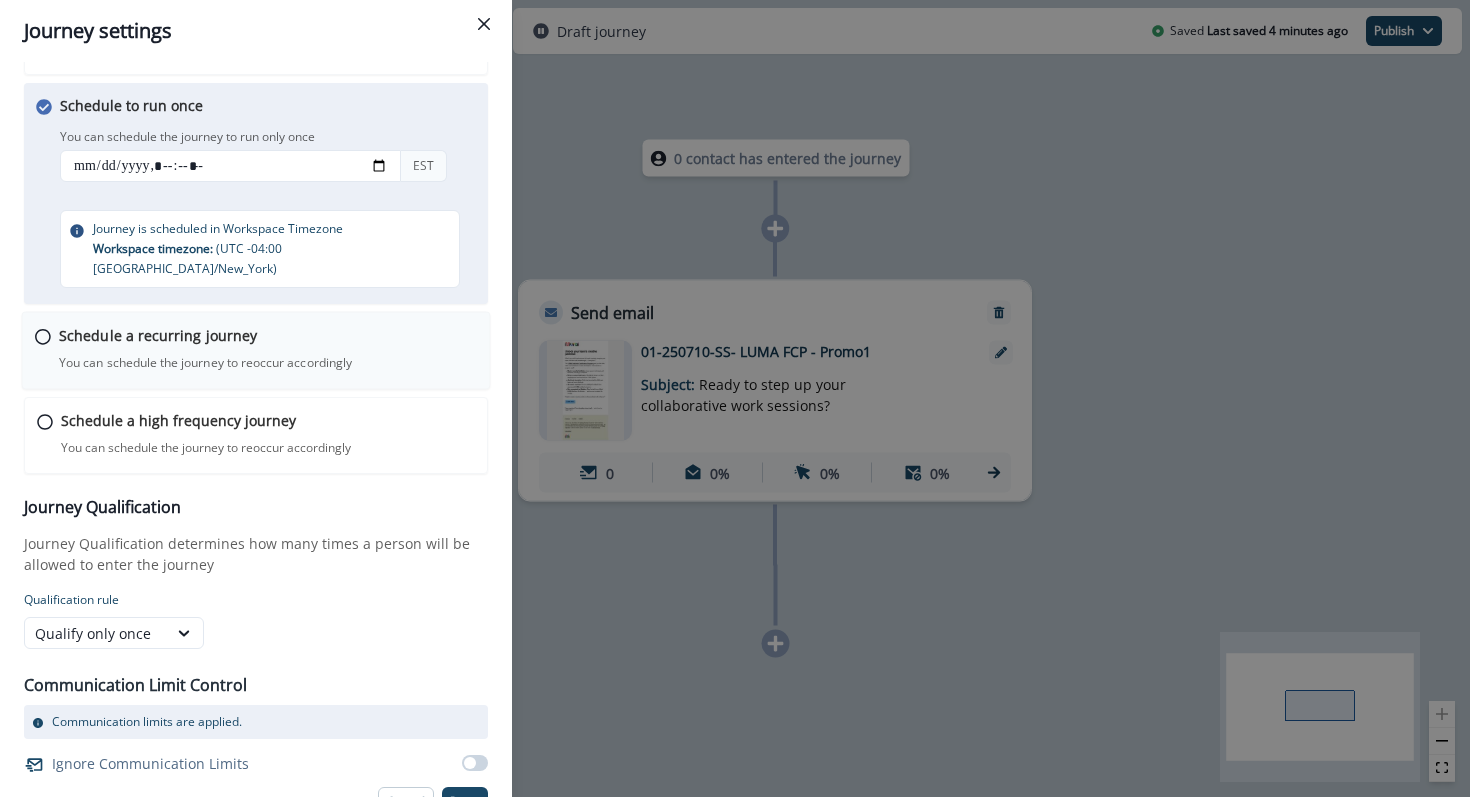scroll, scrollTop: 113, scrollLeft: 0, axis: vertical 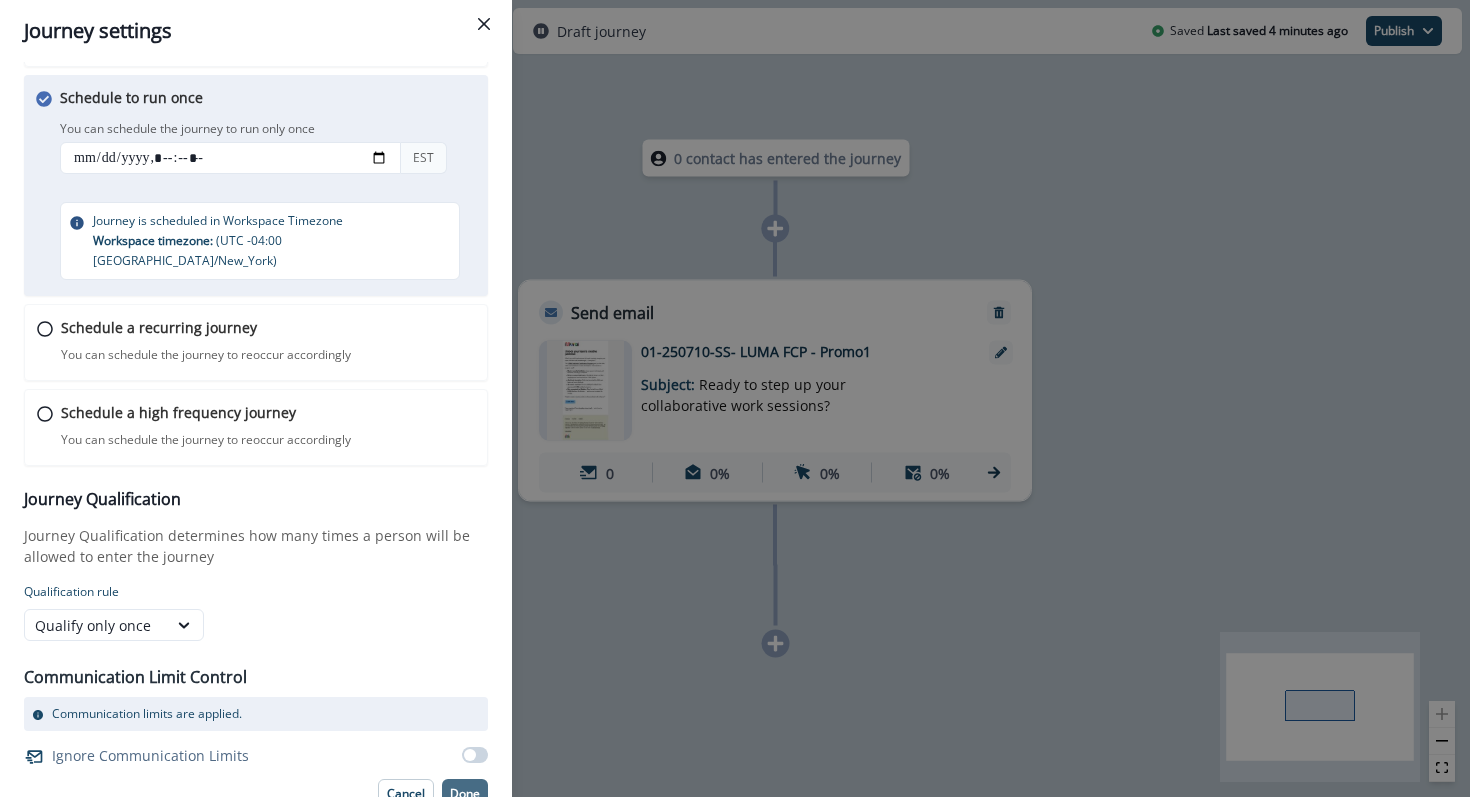 click on "Done" at bounding box center (465, 794) 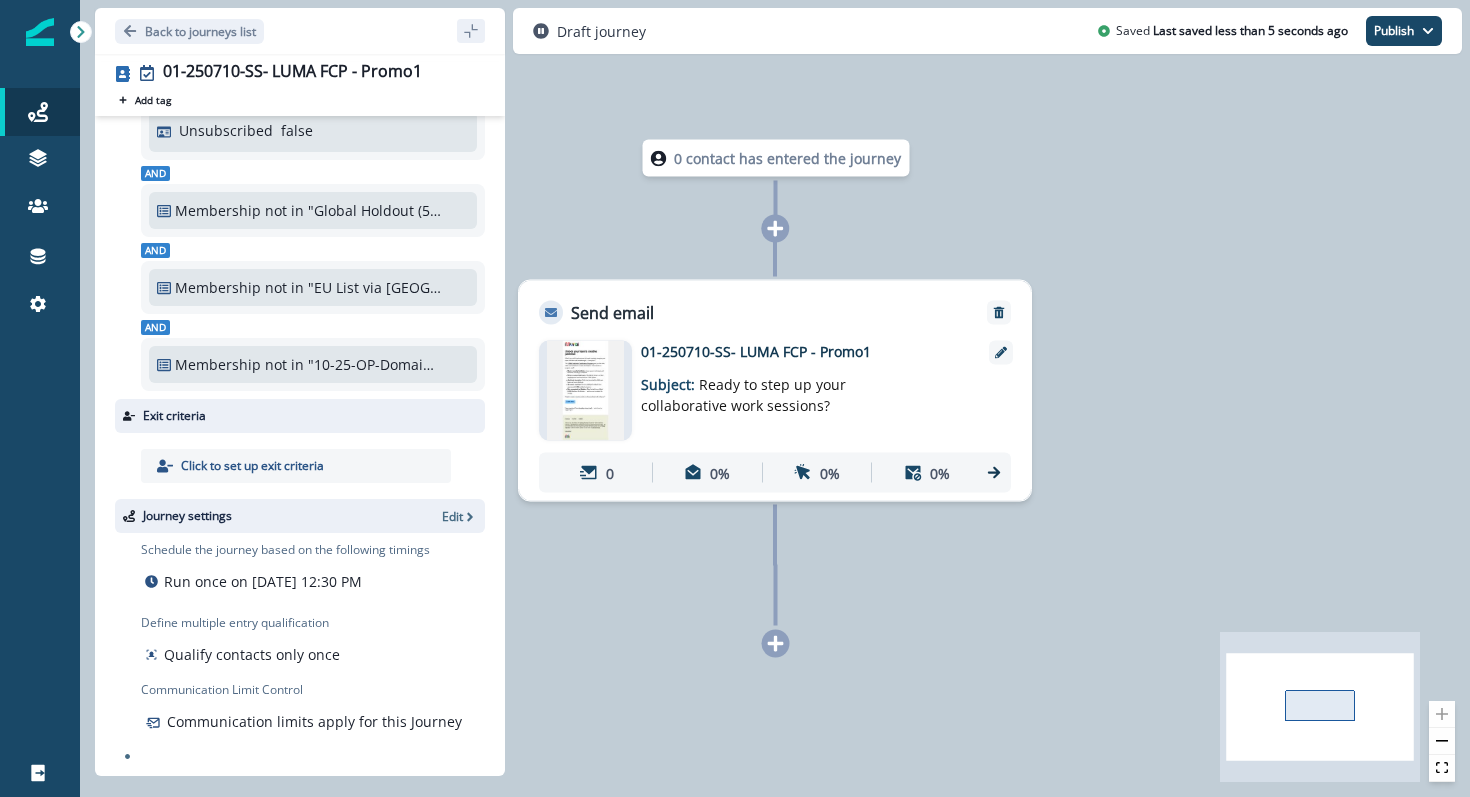 click on "Back to journeys list 01-250710-SS- LUMA FCP - Promo1 Add tag Search or create tags Audience Edit Consider a contact for the workflow only if they meet the following criteria Membership in "01-250710-SS- LUMA Faciliator Certification Promo - Audience List" SL And Unsubscribed false And Membership not in "Global Holdout (5%)" SL And Membership not in "EU List via Marketo ([GEOGRAPHIC_DATA])" SL And Membership not in "10-25-OP-Domain Unsub Exclusions" DL Exit criteria Click to set up exit criteria Journey settings Edit Schedule the journey based on the following timings Run once on [DATE] 12:30 PM Define multiple entry qualification Qualify contacts only once Communication Limit Control Communication limits apply for this Journey Draft journey Saved Last saved less than 5 seconds ago Publish as active journey as inactive journey" at bounding box center (775, 31) 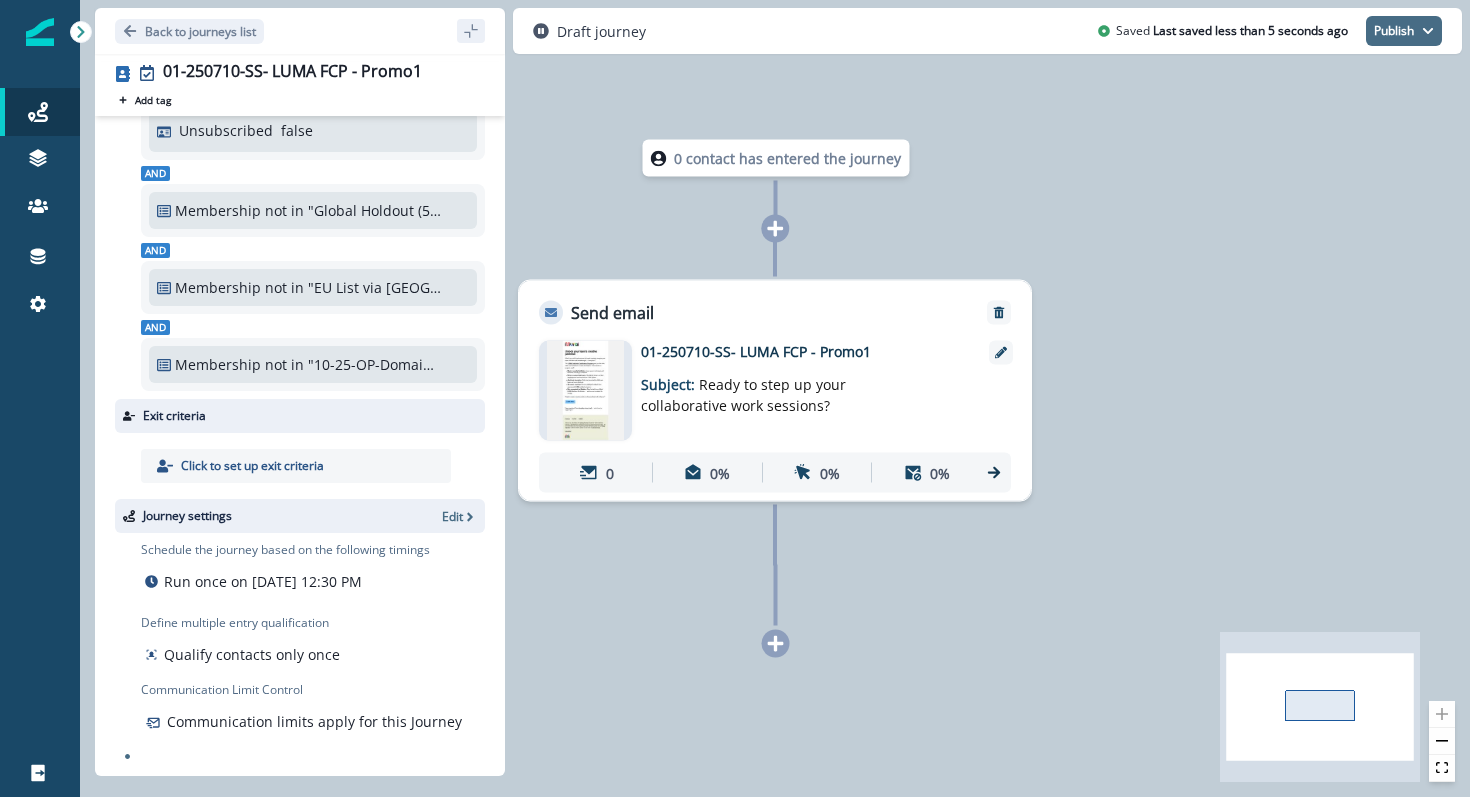 click on "Publish" at bounding box center (1404, 31) 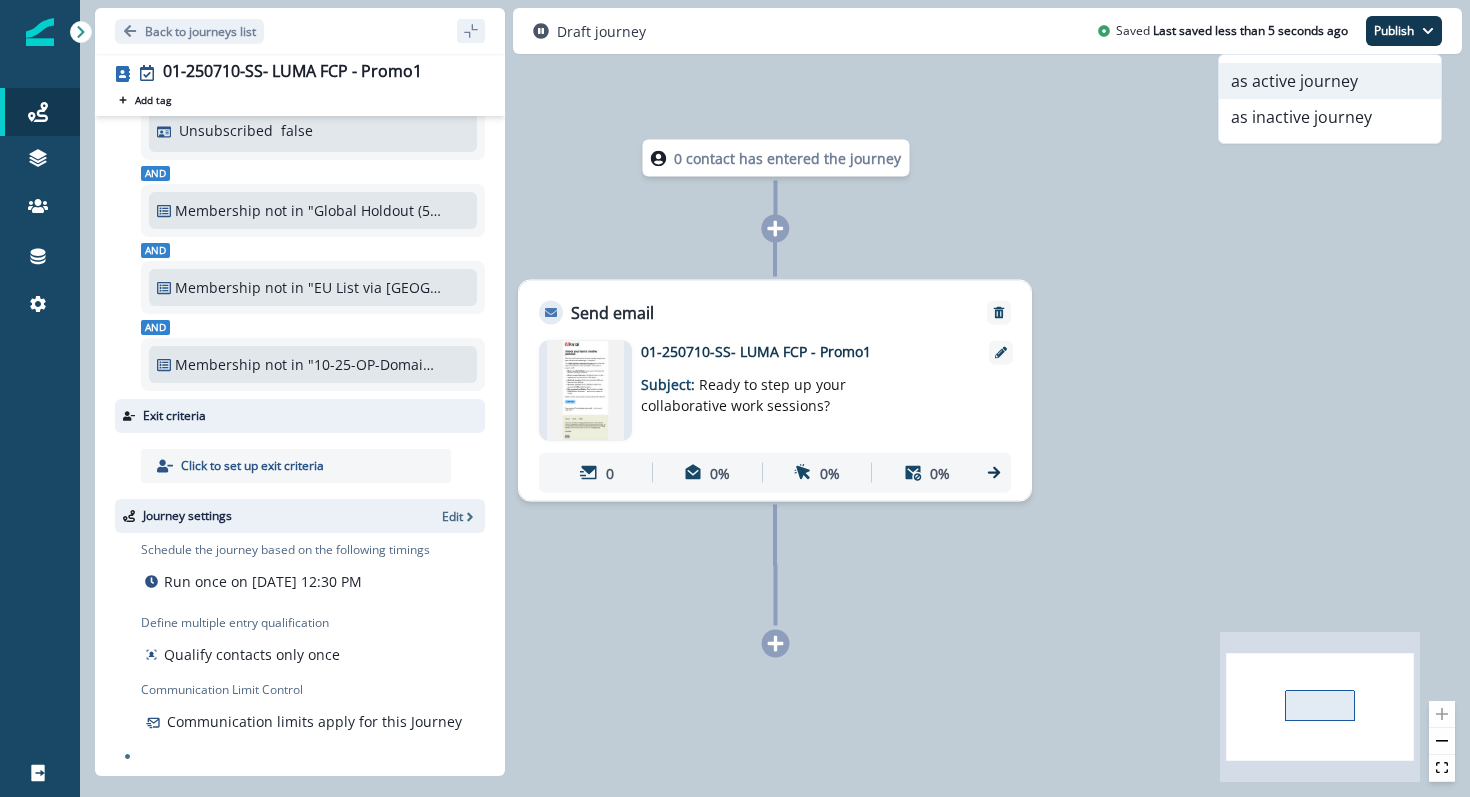 click on "as active journey" at bounding box center (1330, 81) 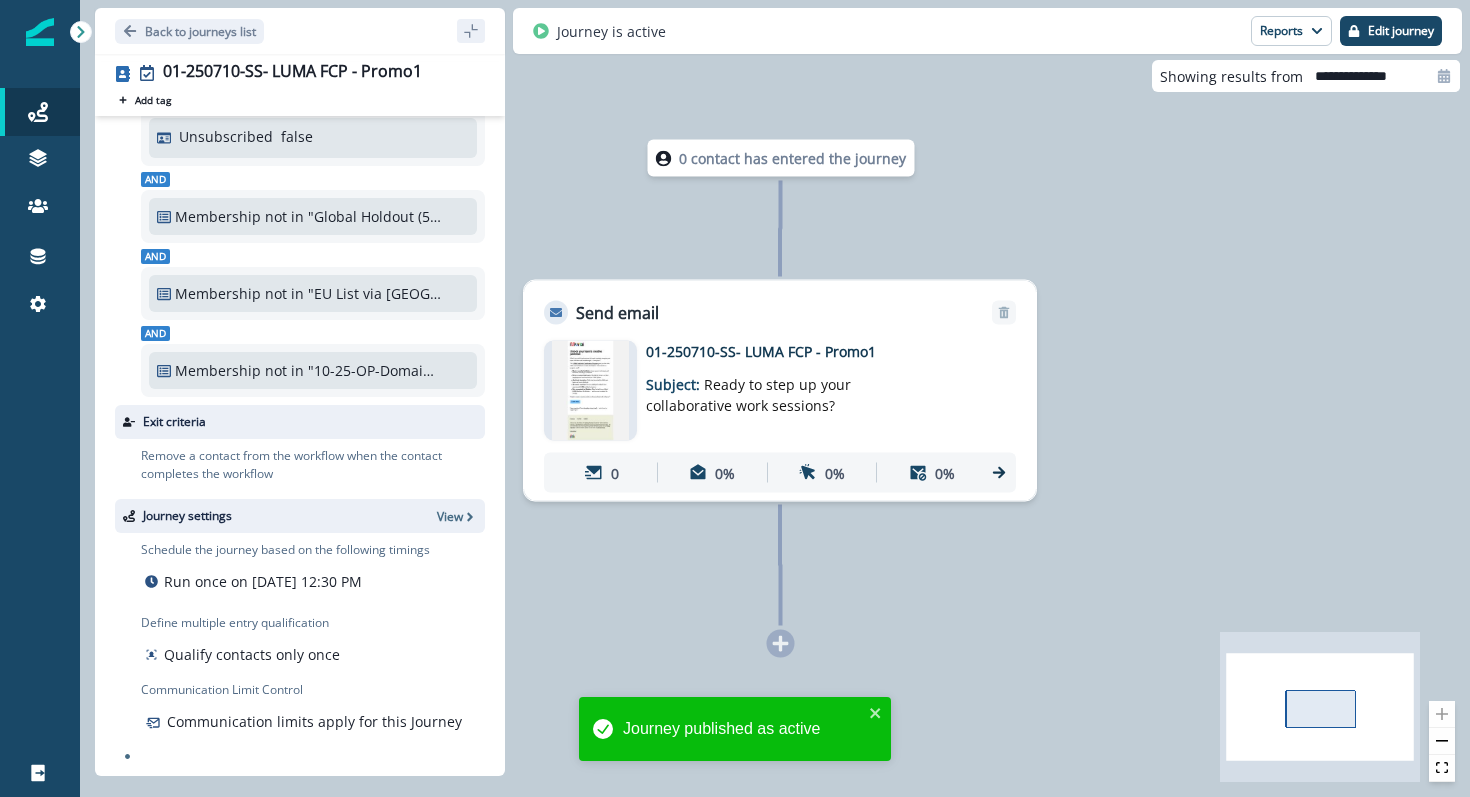 scroll, scrollTop: 189, scrollLeft: 0, axis: vertical 